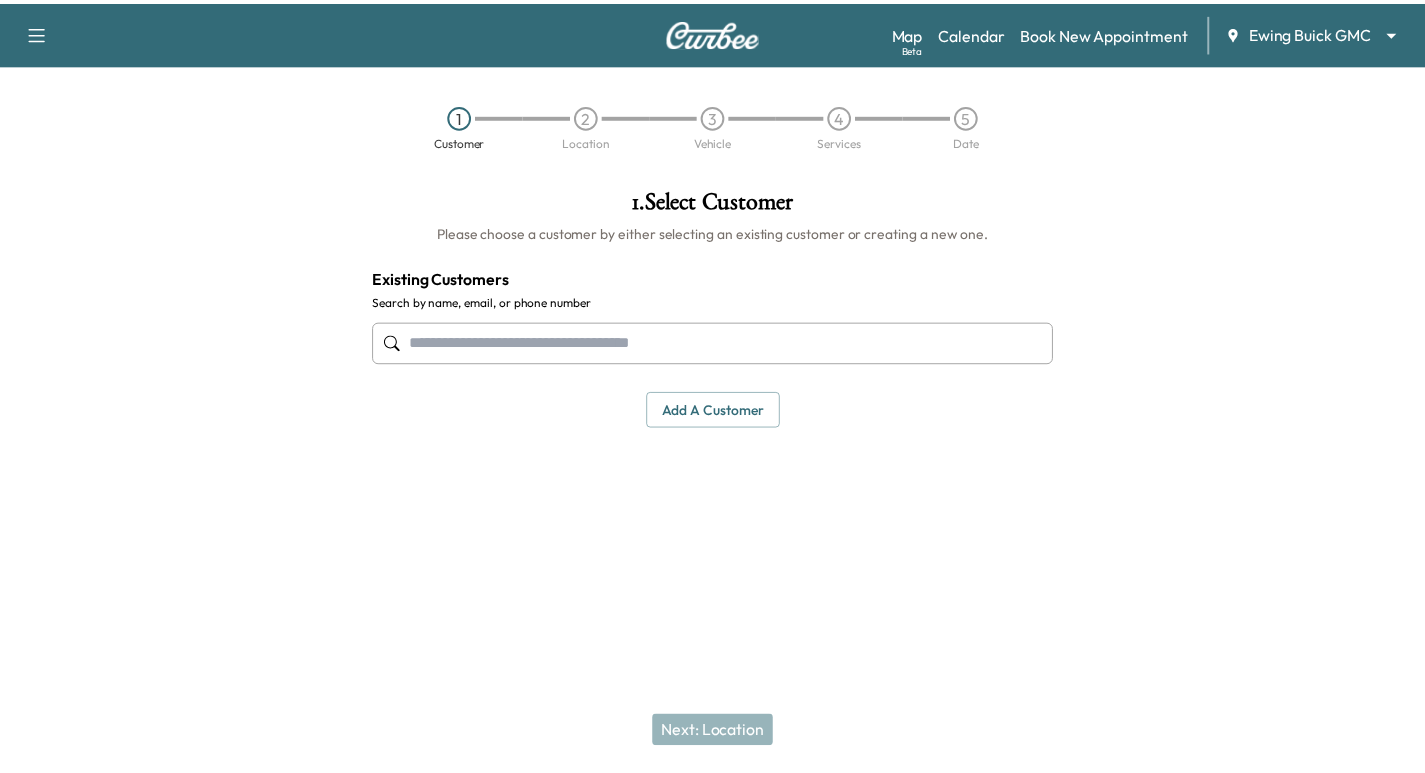 scroll, scrollTop: 0, scrollLeft: 0, axis: both 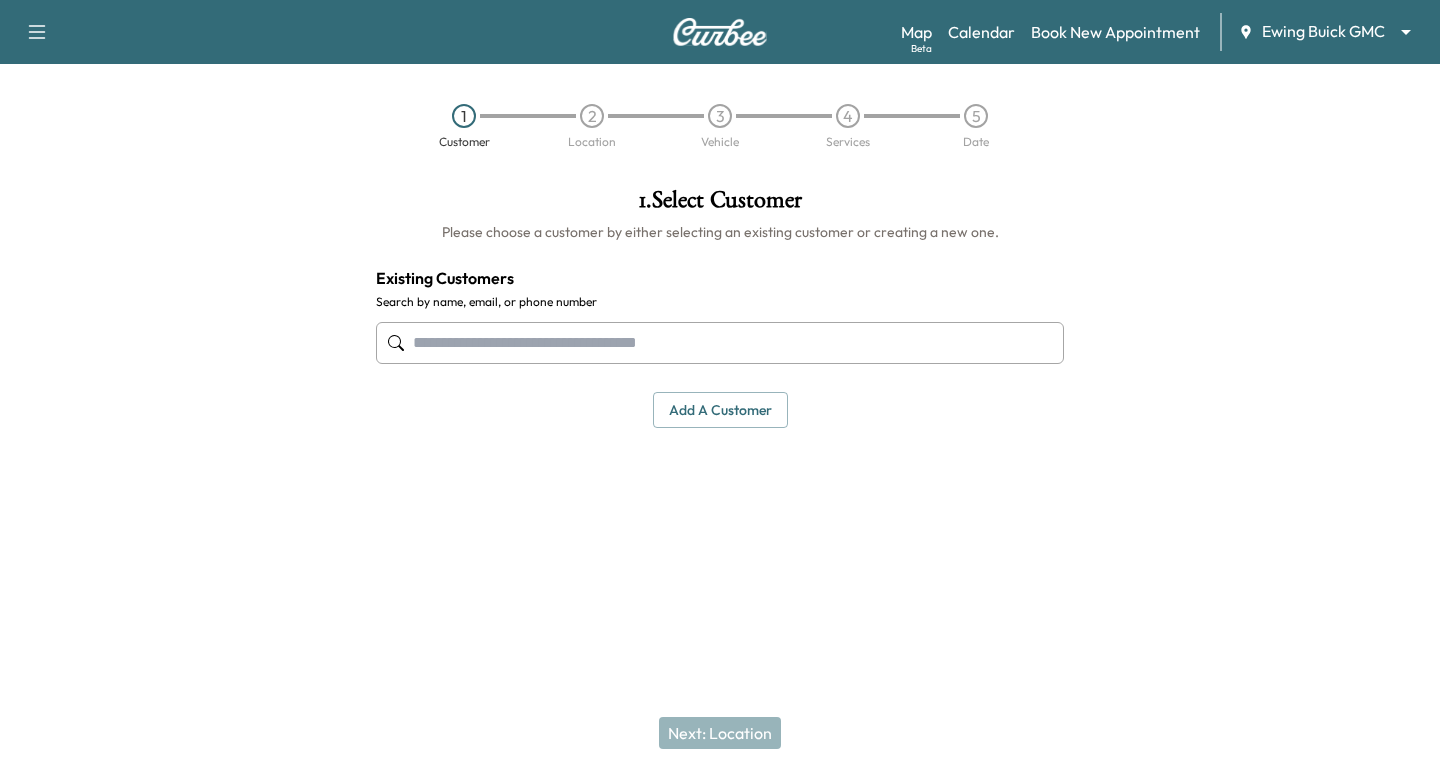 click at bounding box center [720, 343] 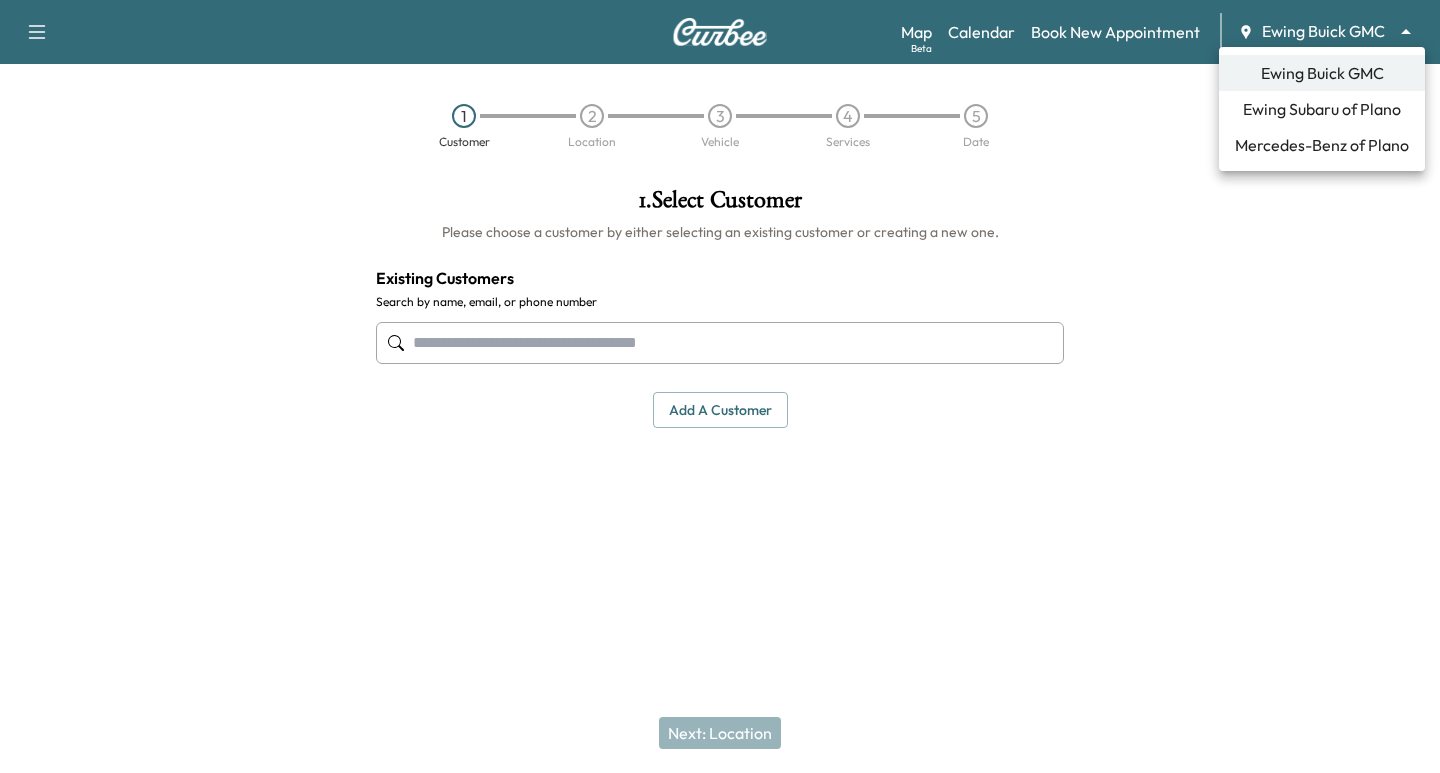 click on "Ewing Subaru of Plano" at bounding box center (1322, 109) 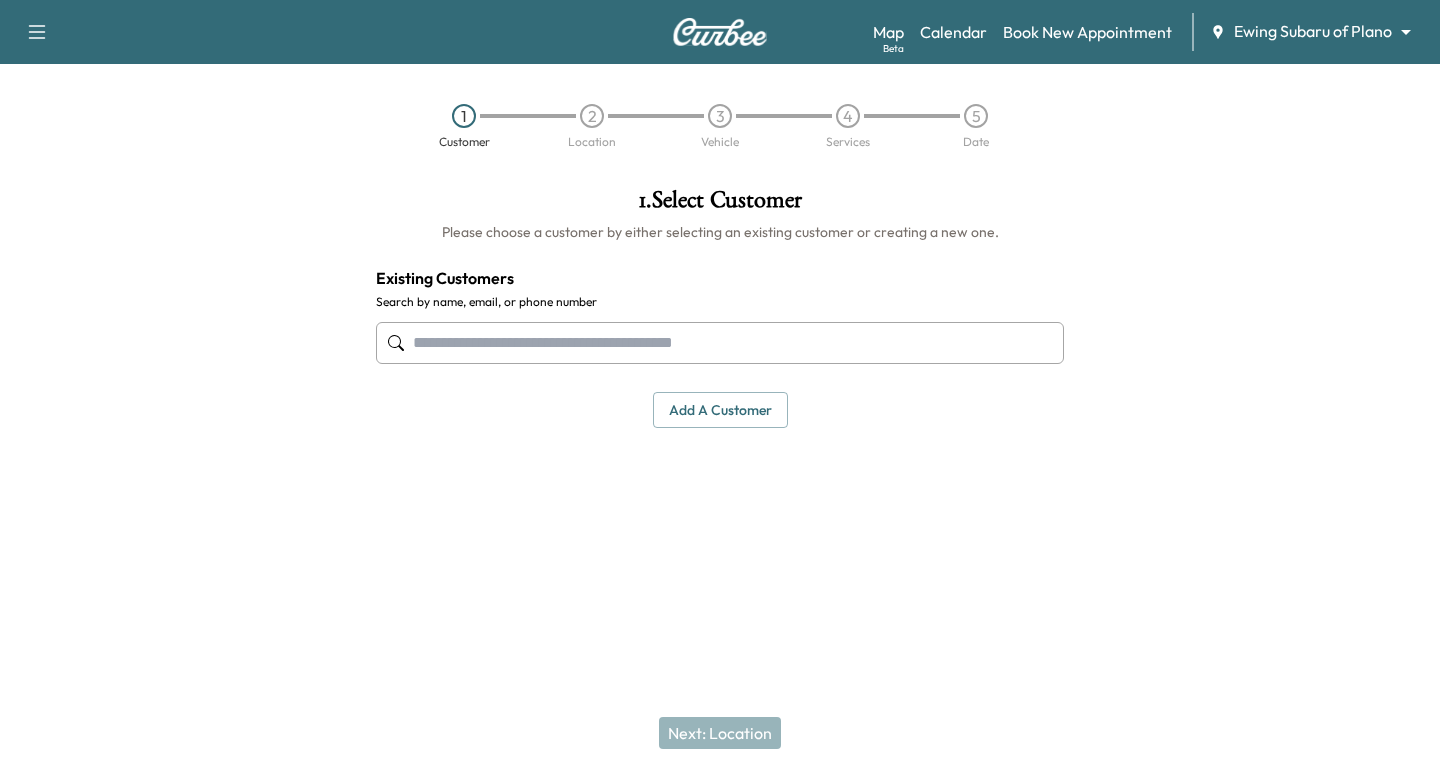 click at bounding box center [720, 343] 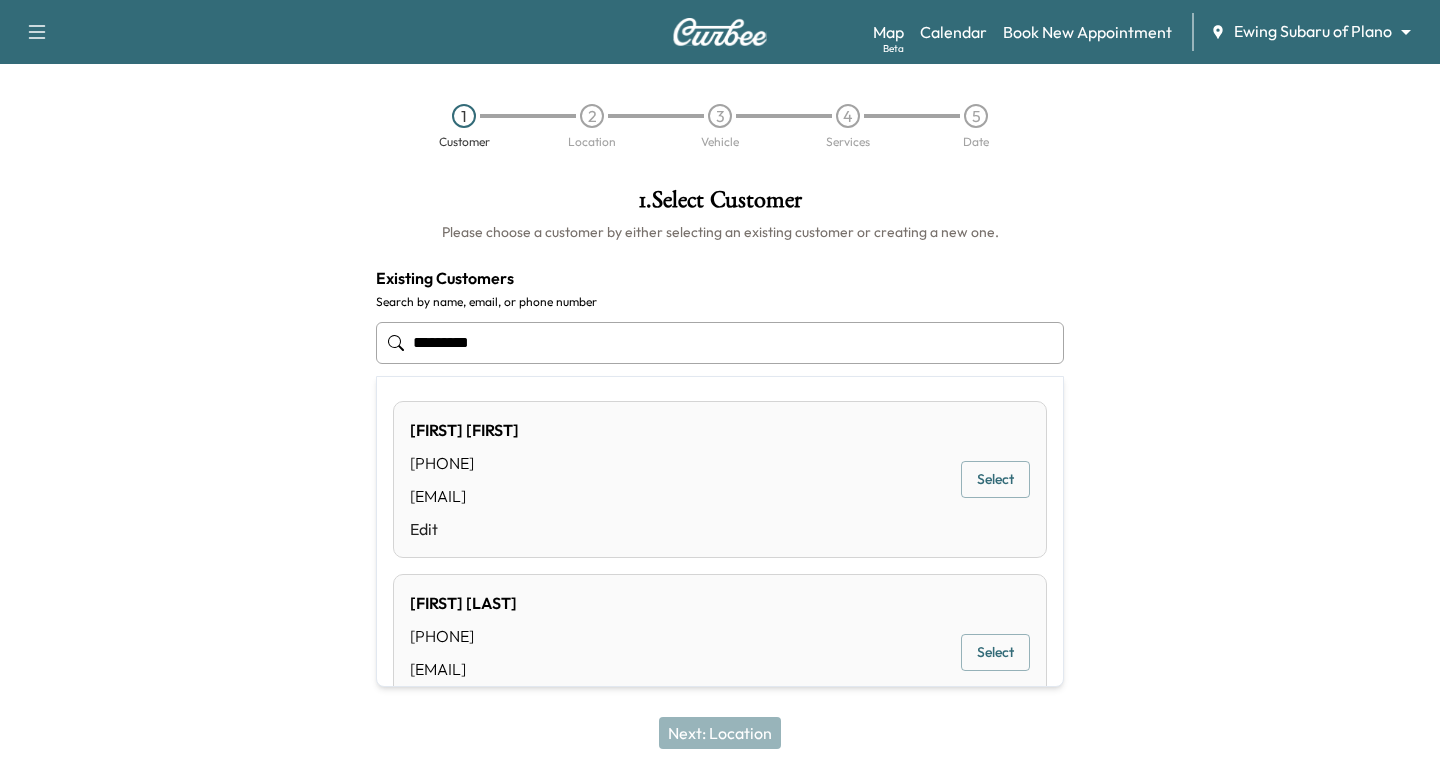 type on "**********" 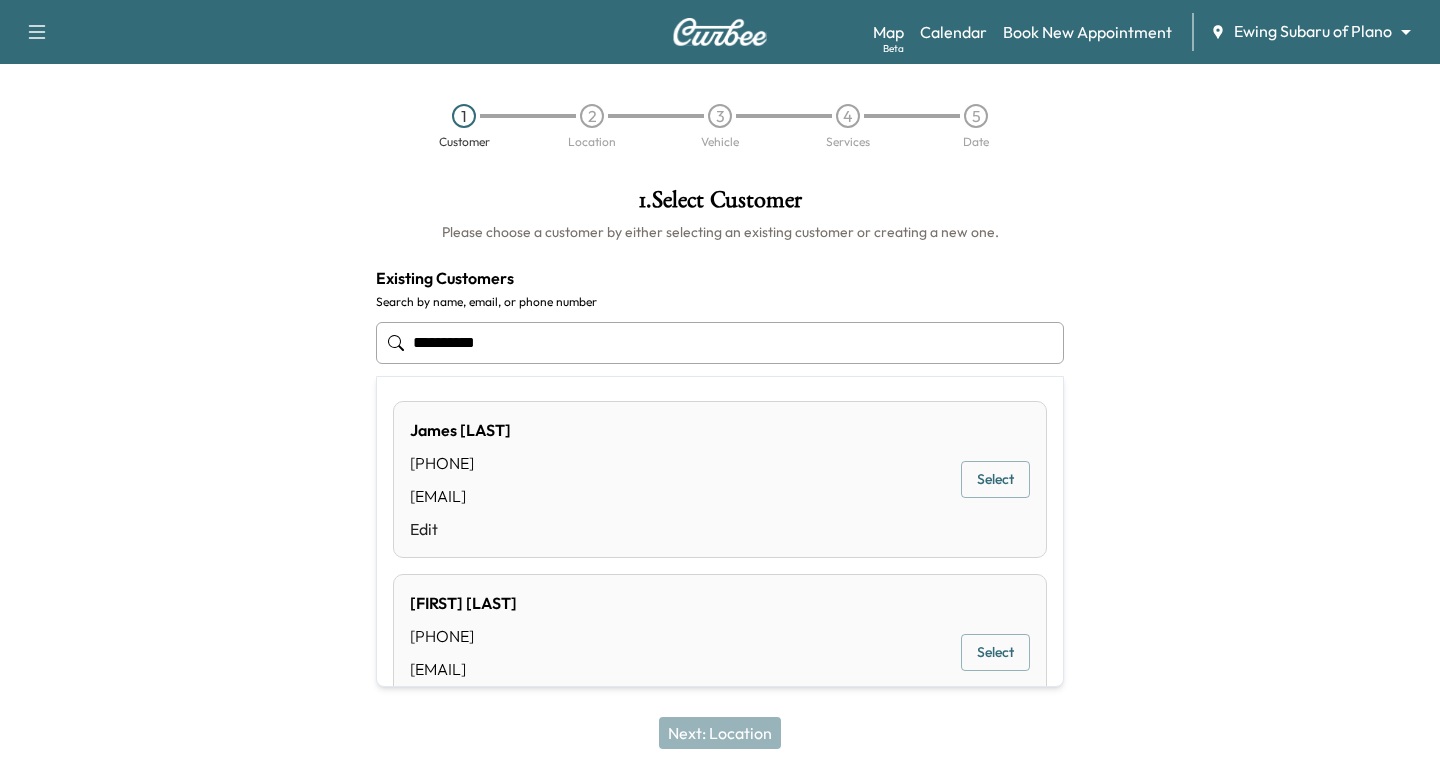 drag, startPoint x: 594, startPoint y: 352, endPoint x: 302, endPoint y: 325, distance: 293.24564 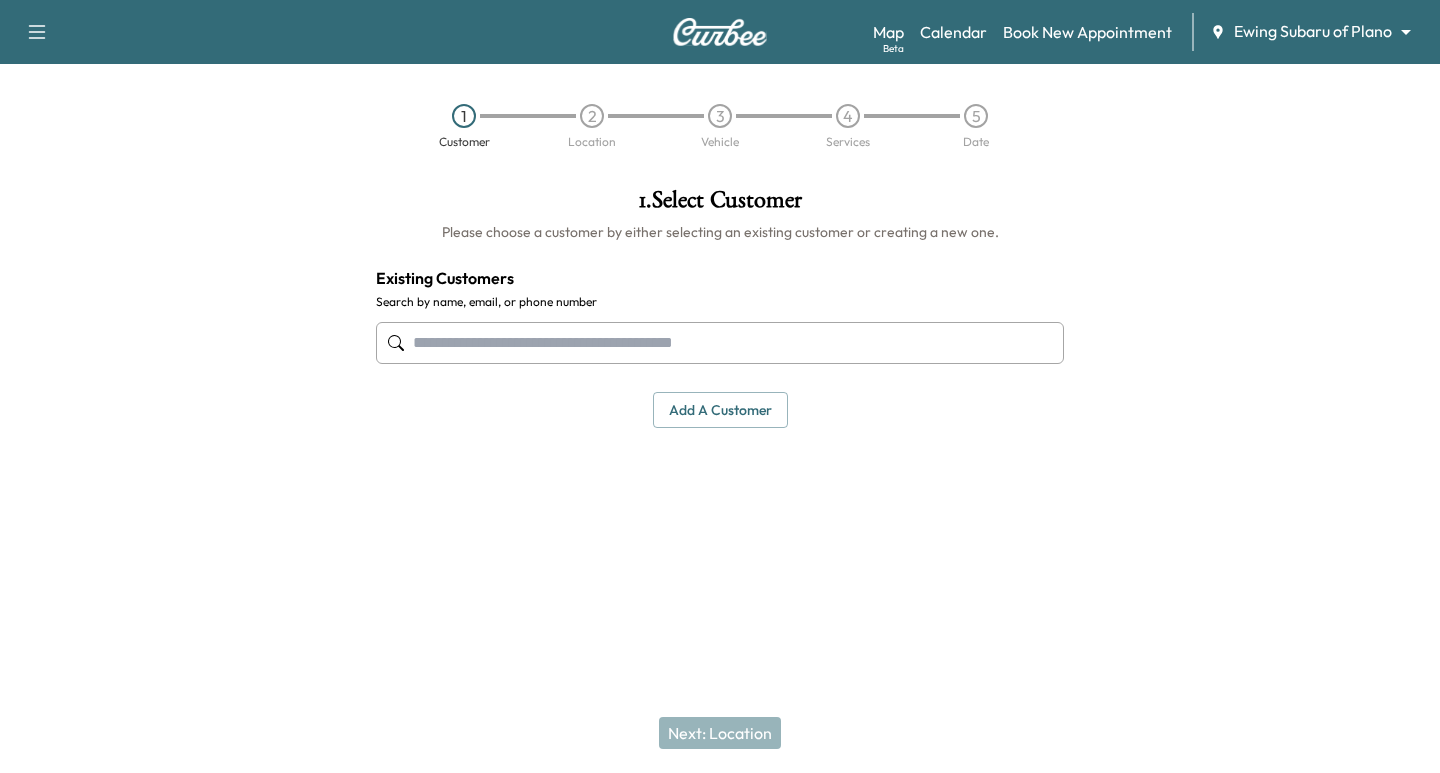 click on "Add a customer" at bounding box center [720, 410] 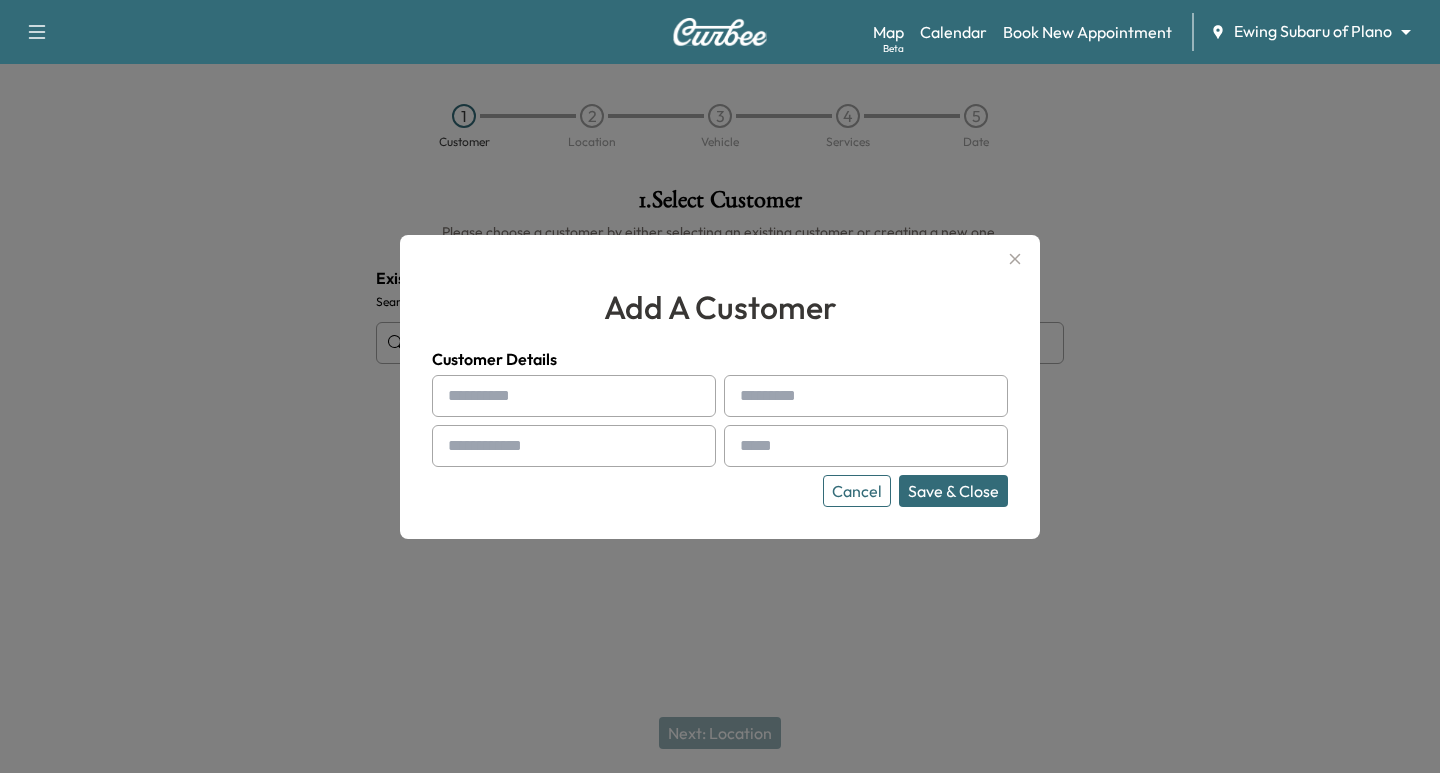 click at bounding box center [574, 396] 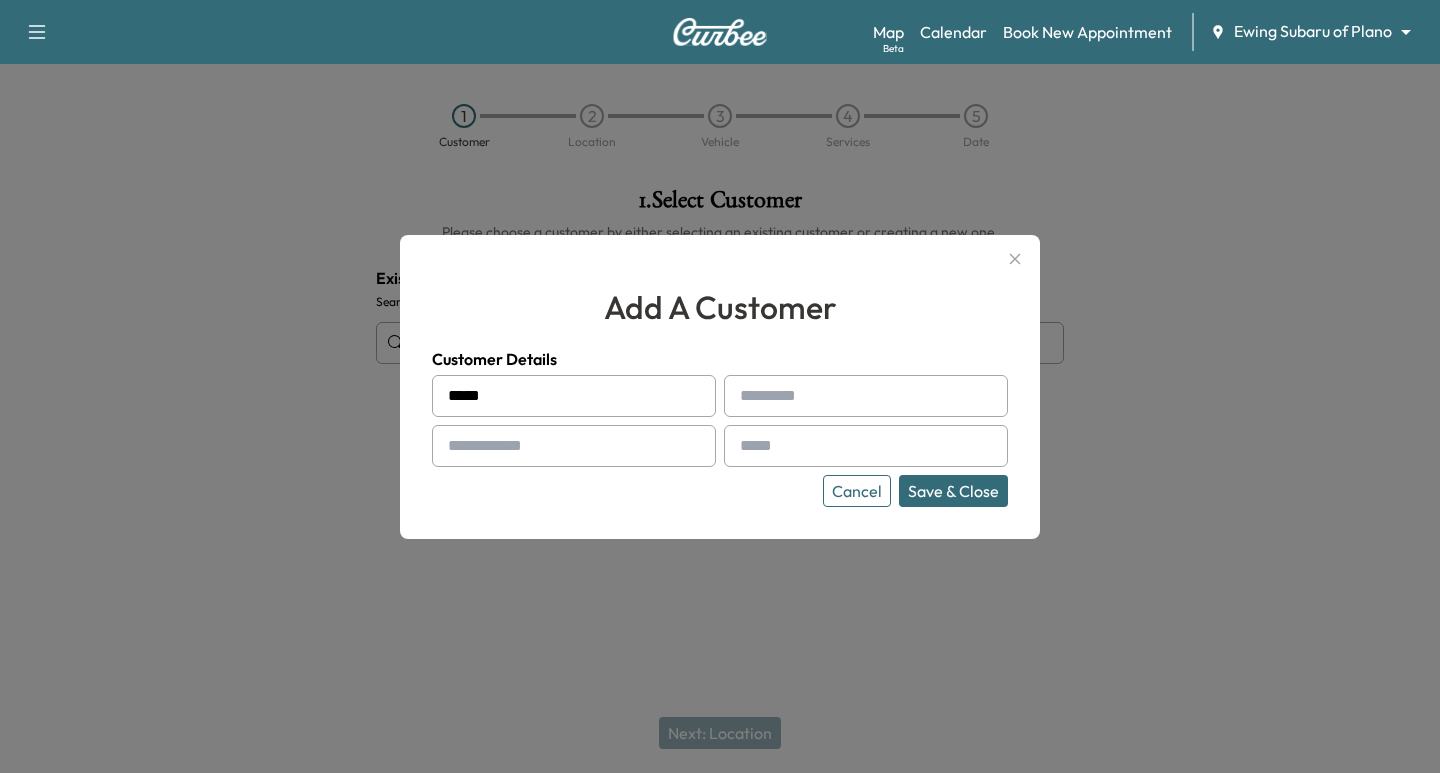 type on "*****" 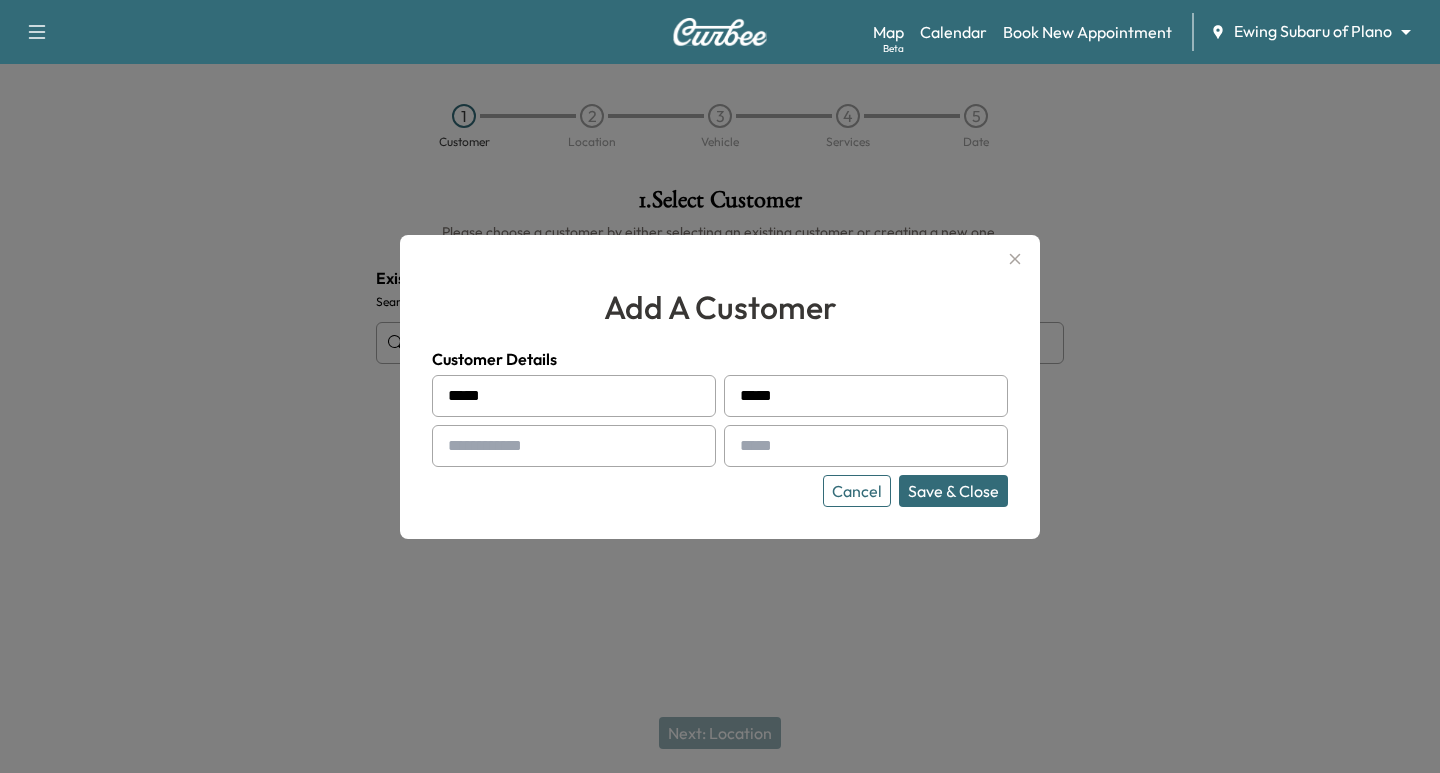 type on "*****" 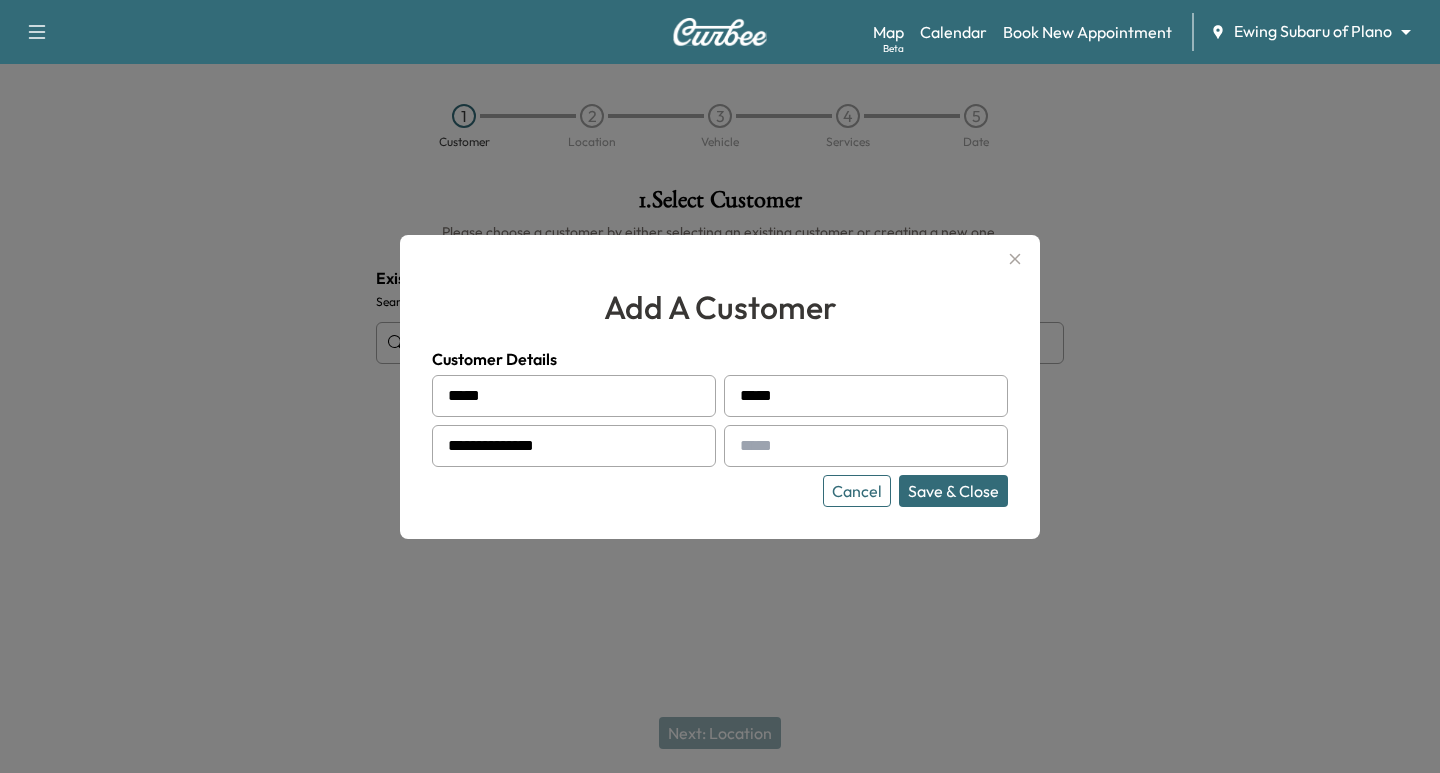 type on "**********" 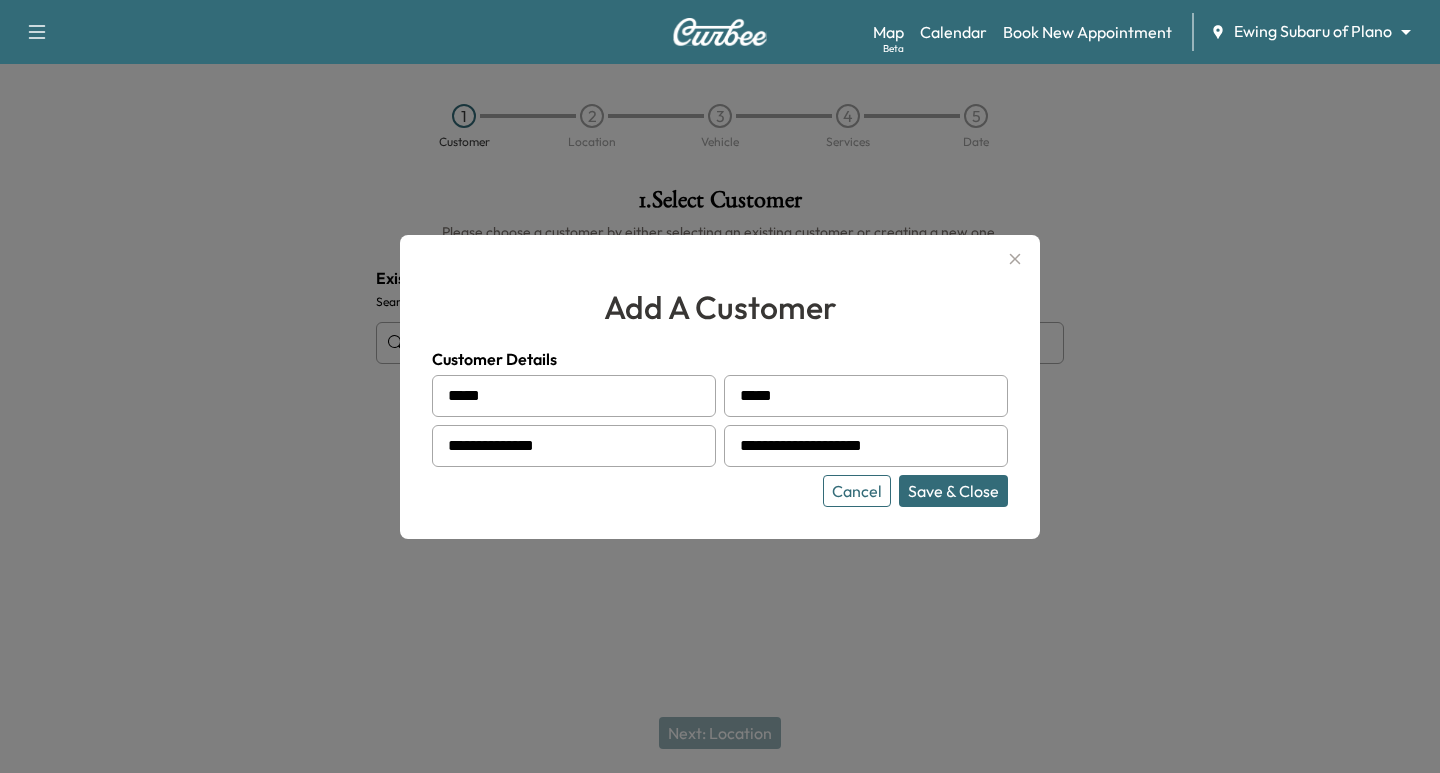 type on "**********" 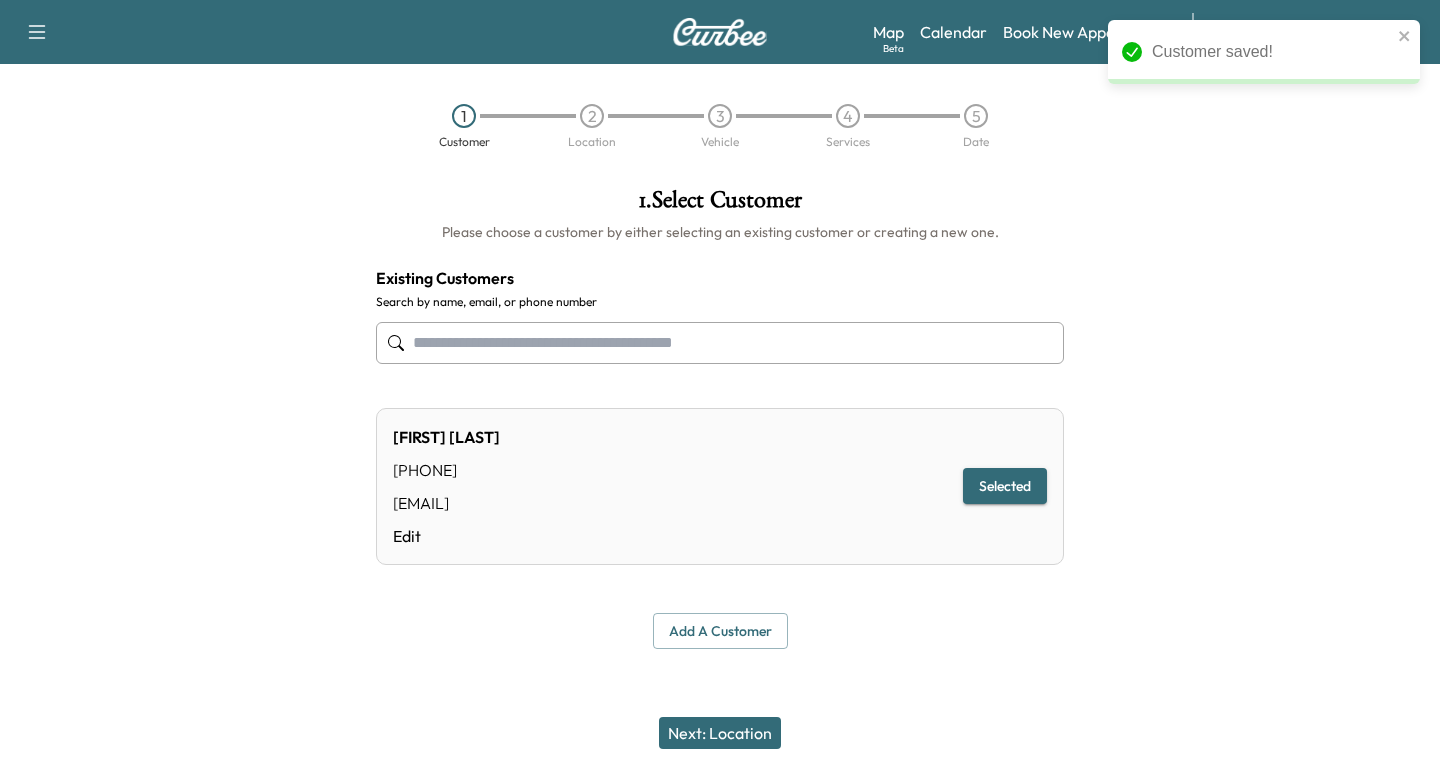 click on "Next: Location" at bounding box center [720, 733] 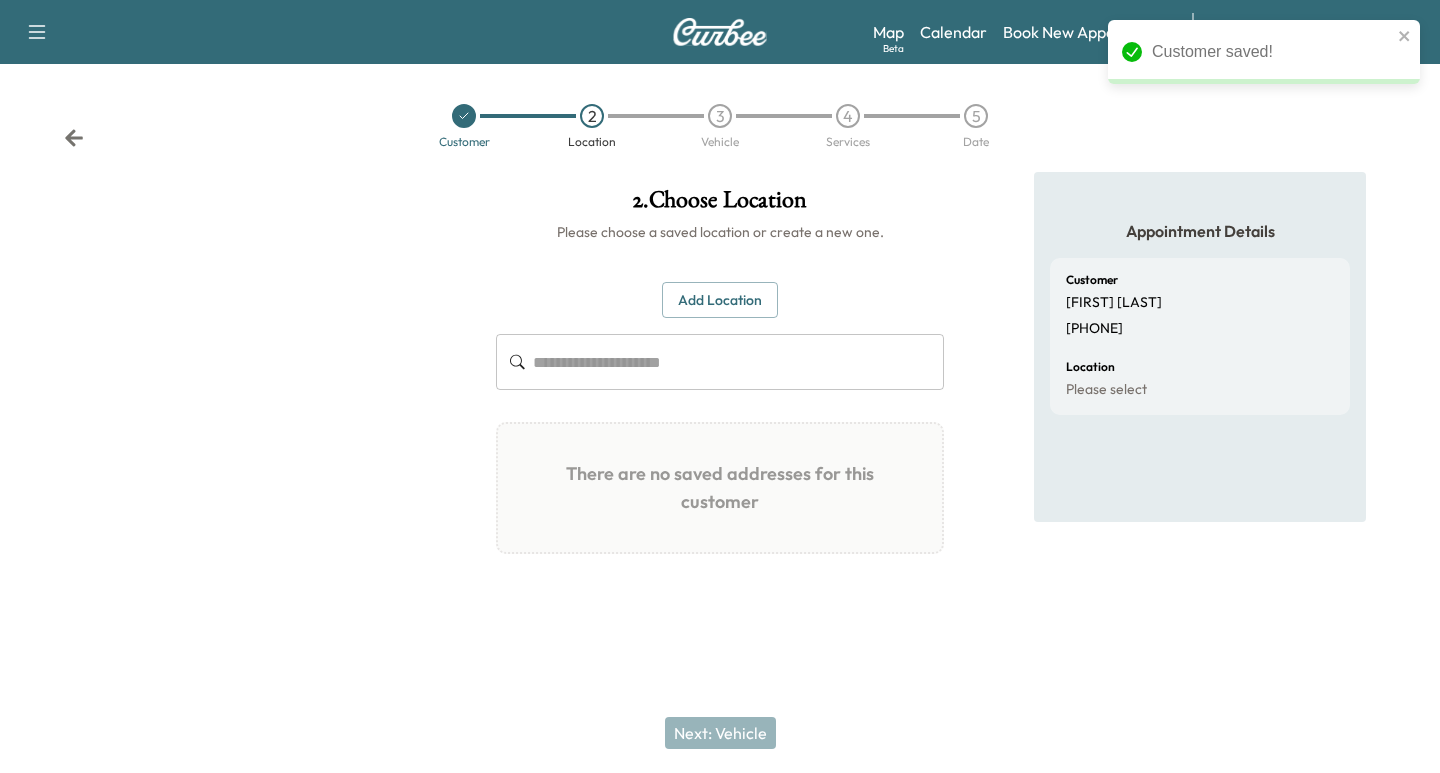 click on "Add Location" at bounding box center [720, 300] 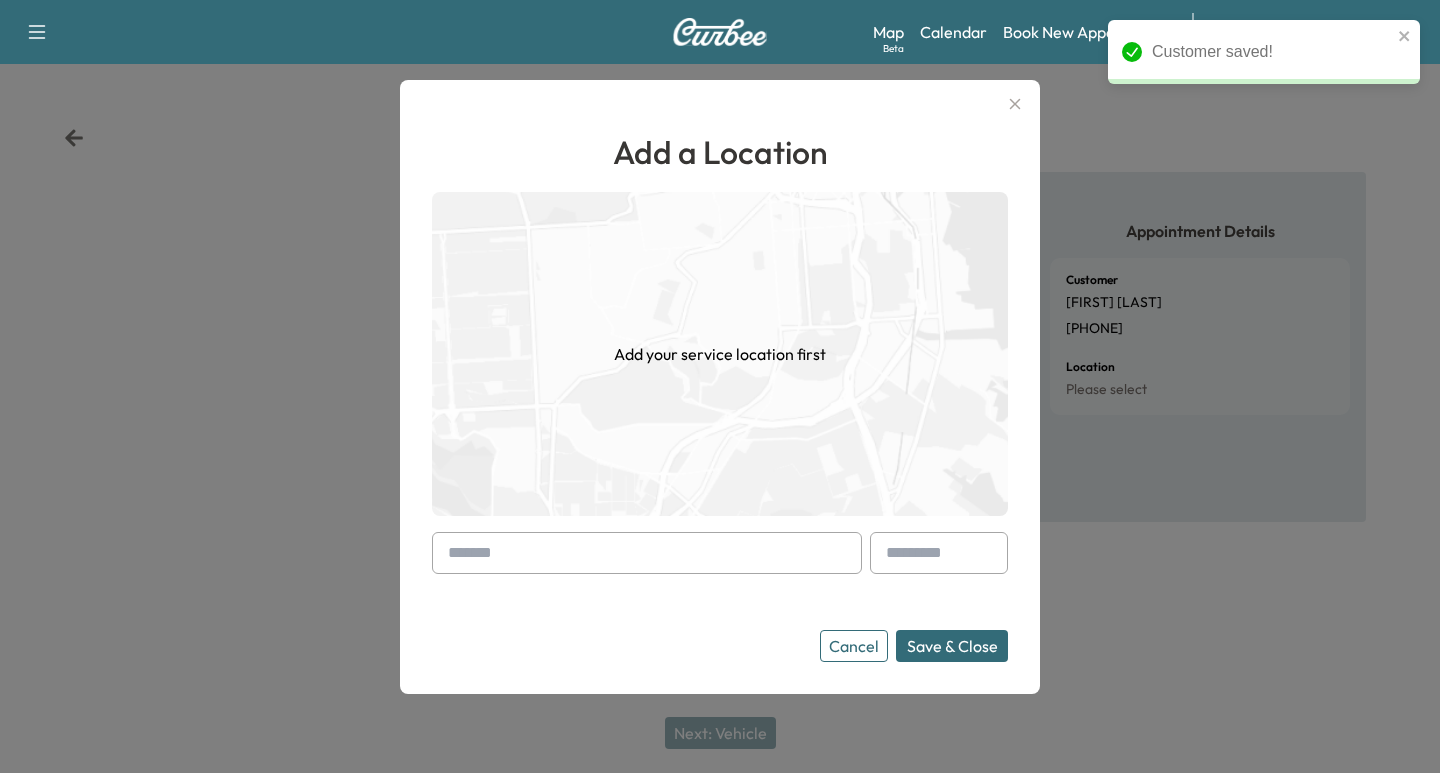 click at bounding box center [647, 553] 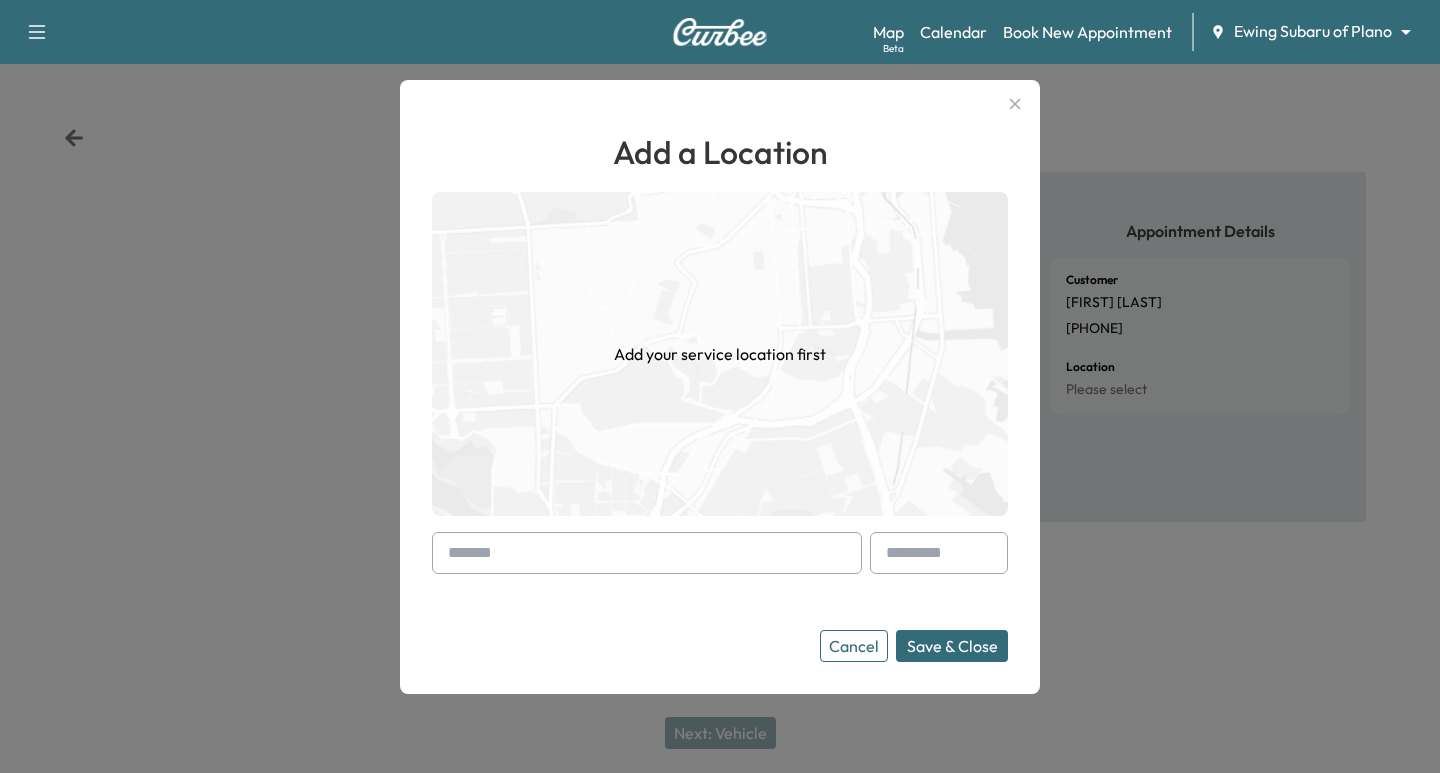 paste on "**********" 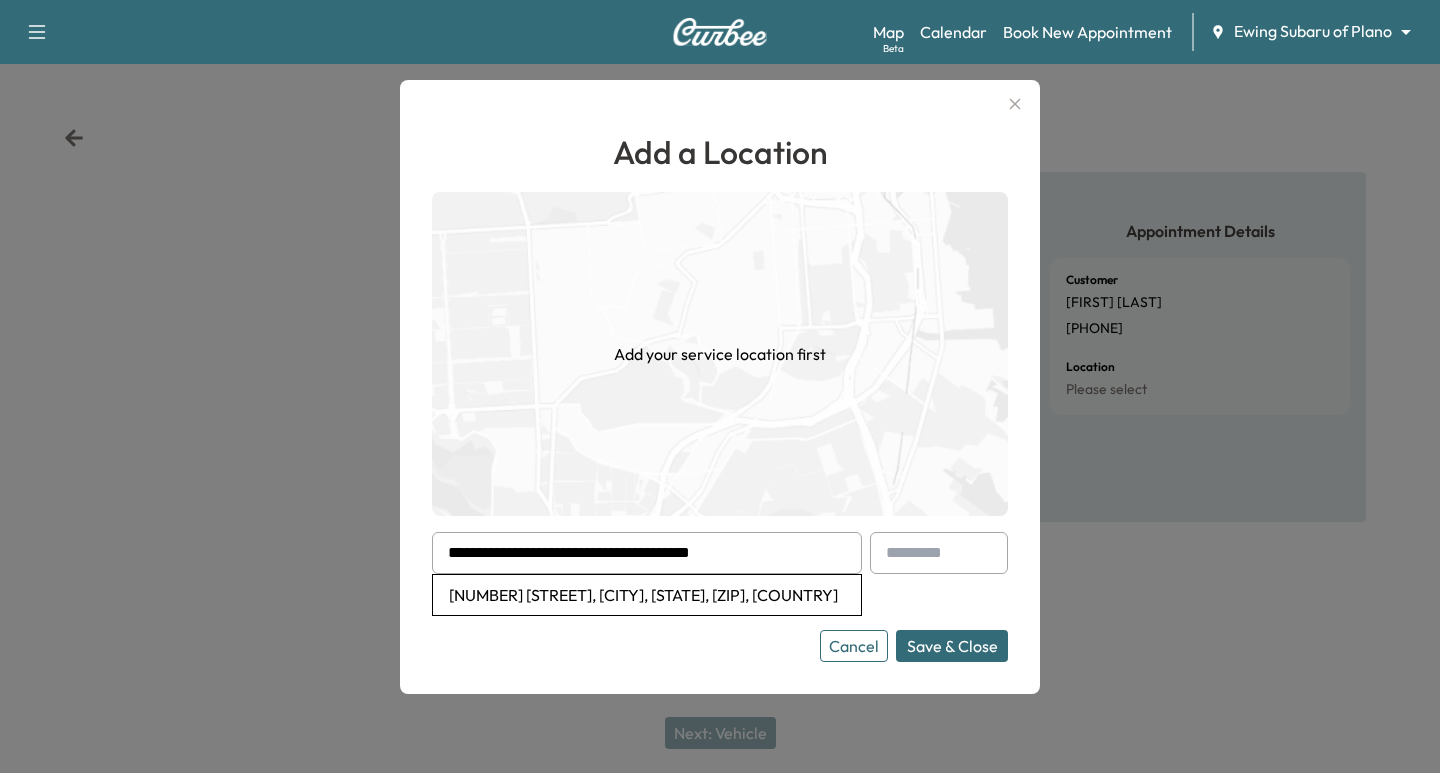 click on "[NUMBER] [STREET], [CITY], [STATE], [ZIP], [COUNTRY]" at bounding box center [647, 595] 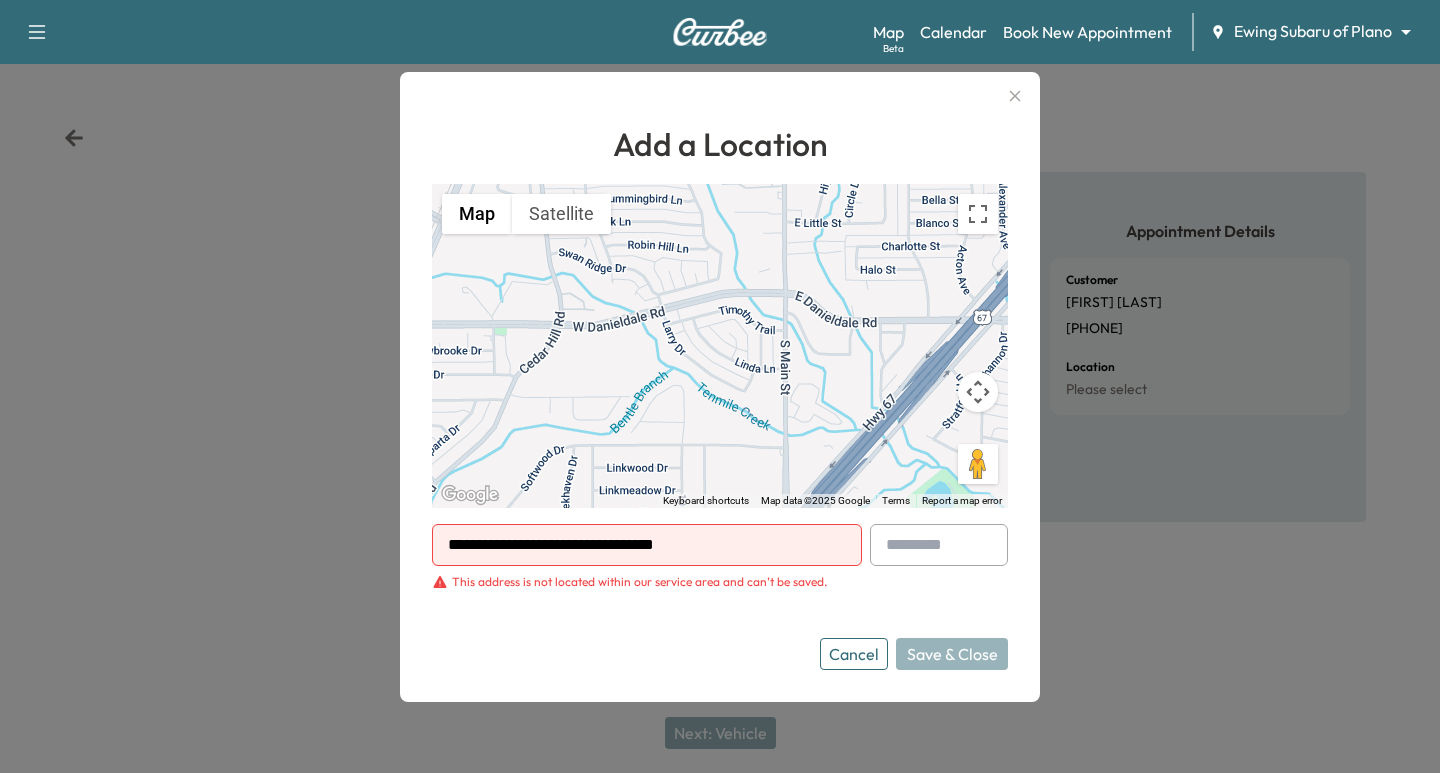 click on "Cancel" at bounding box center (854, 654) 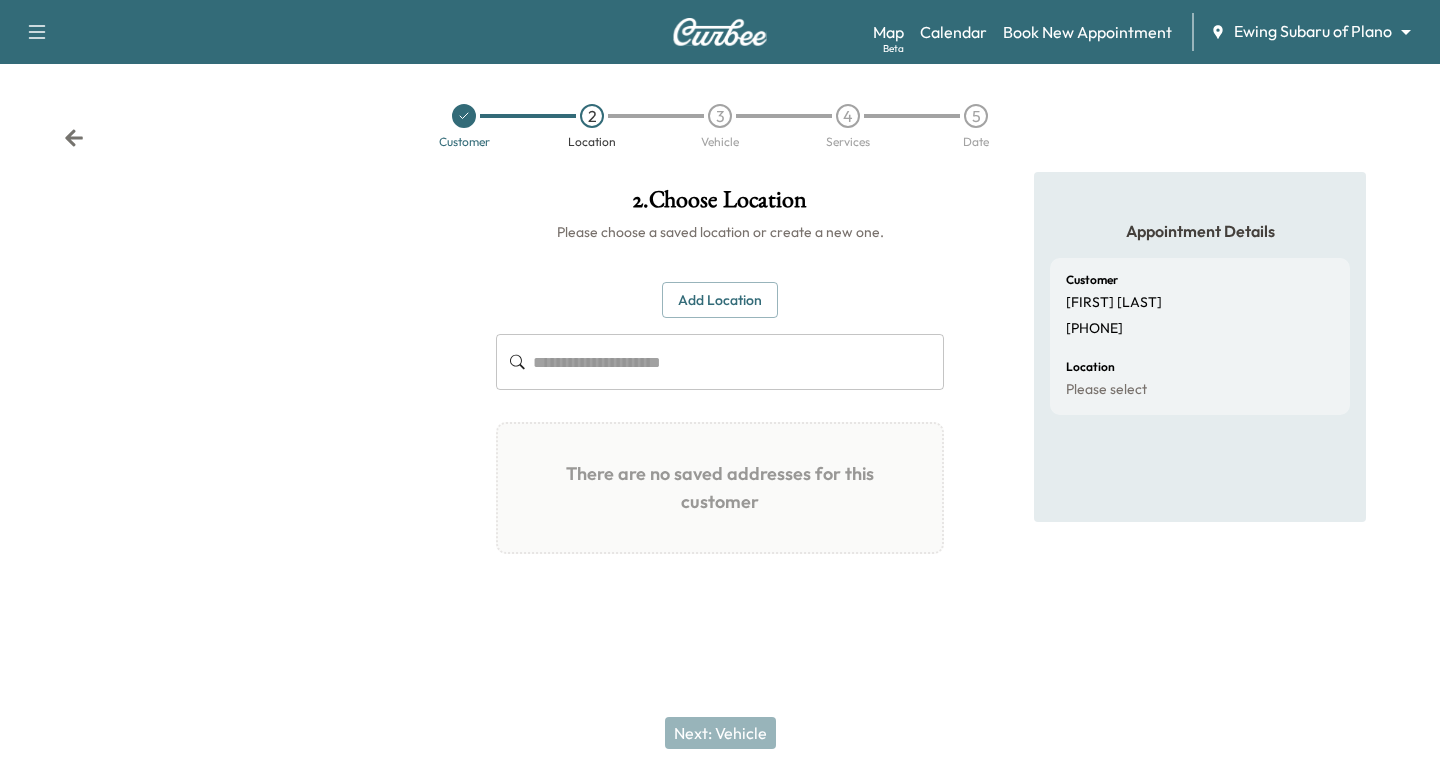 click at bounding box center (464, 116) 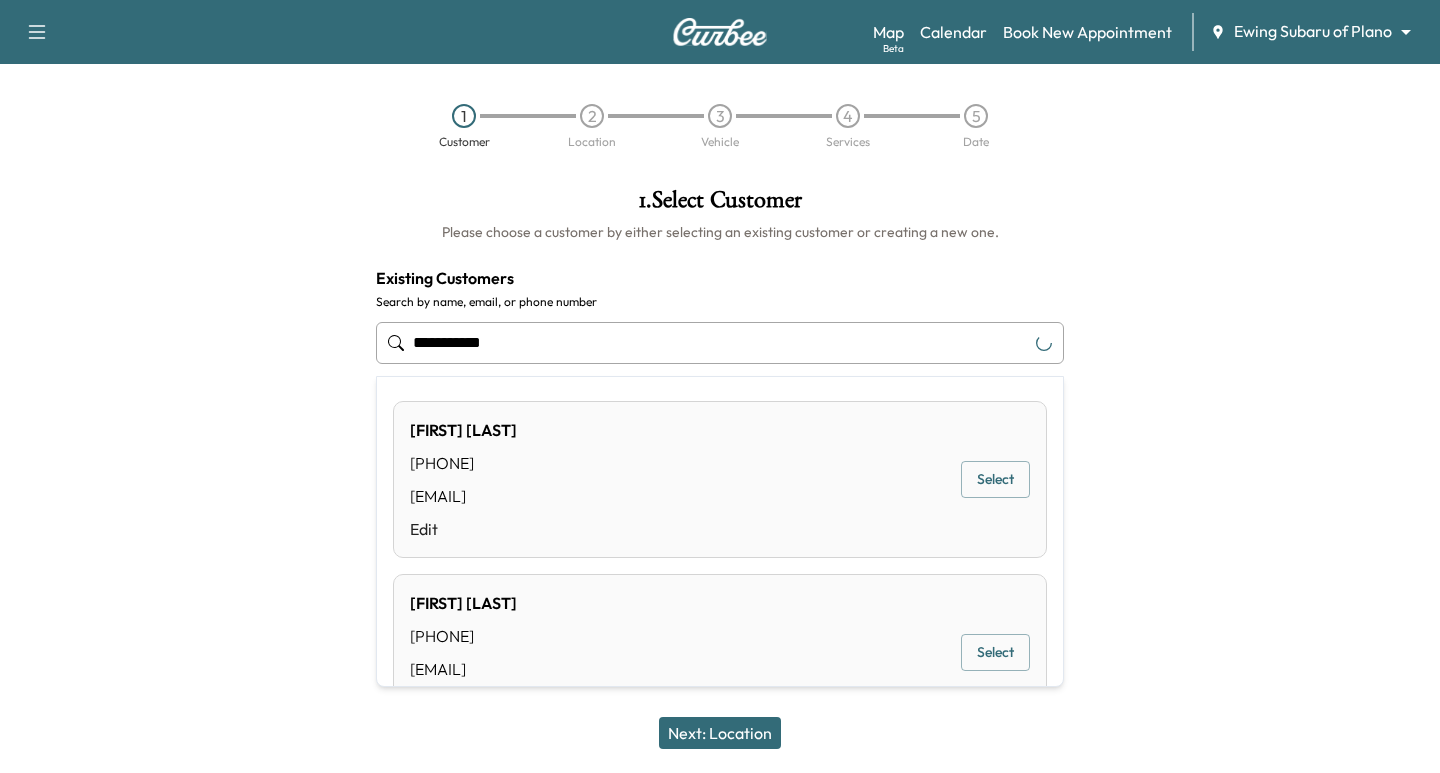 drag, startPoint x: 377, startPoint y: 348, endPoint x: 223, endPoint y: 363, distance: 154.72879 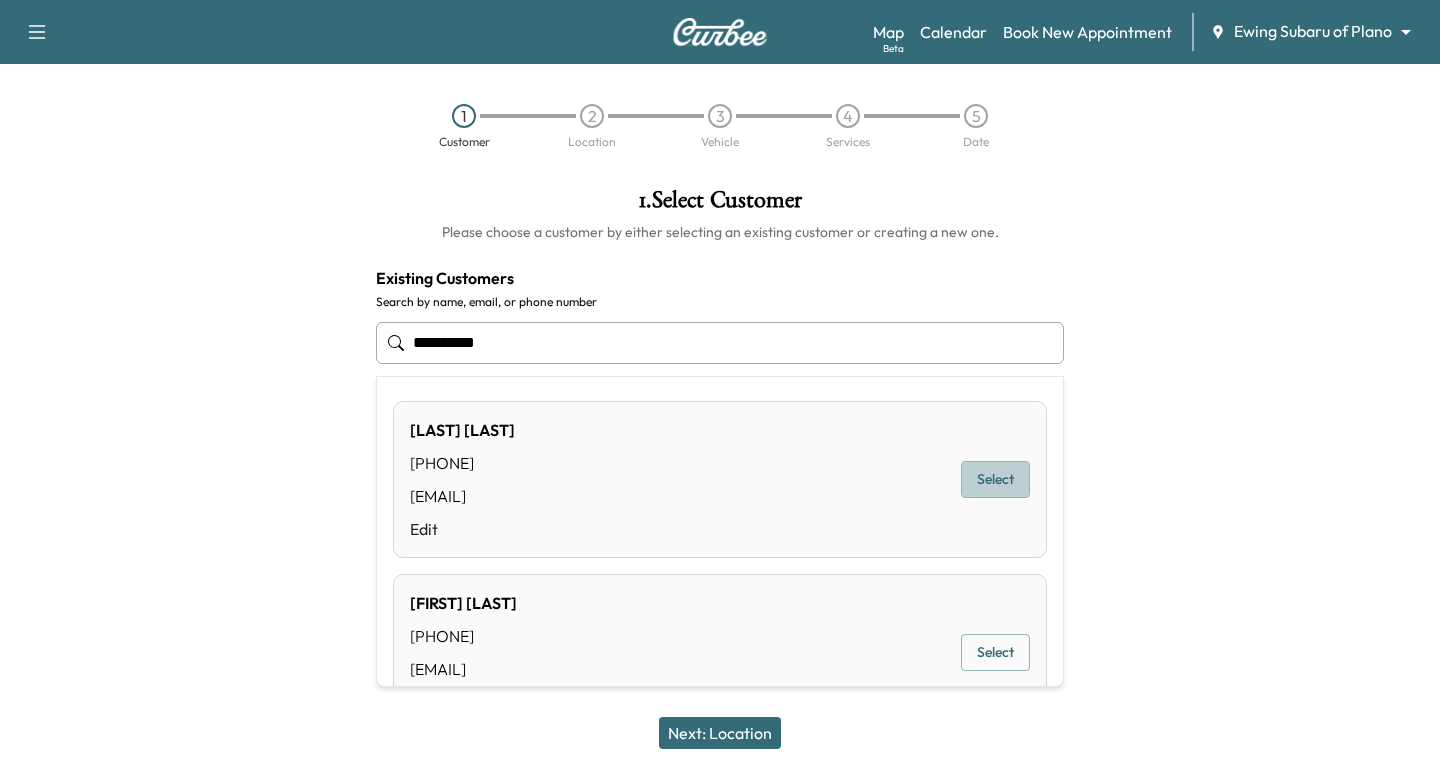 drag, startPoint x: 1007, startPoint y: 485, endPoint x: 995, endPoint y: 490, distance: 13 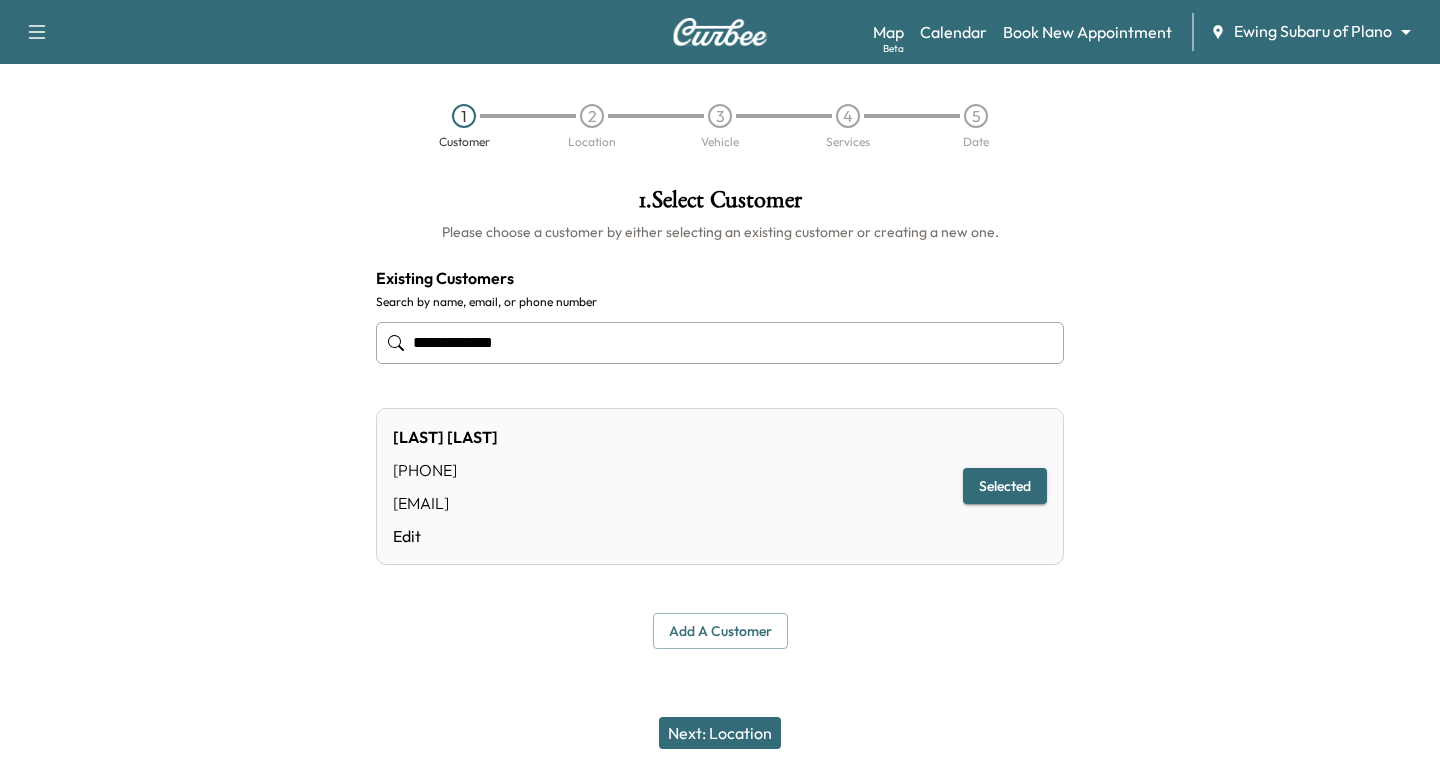 type on "**********" 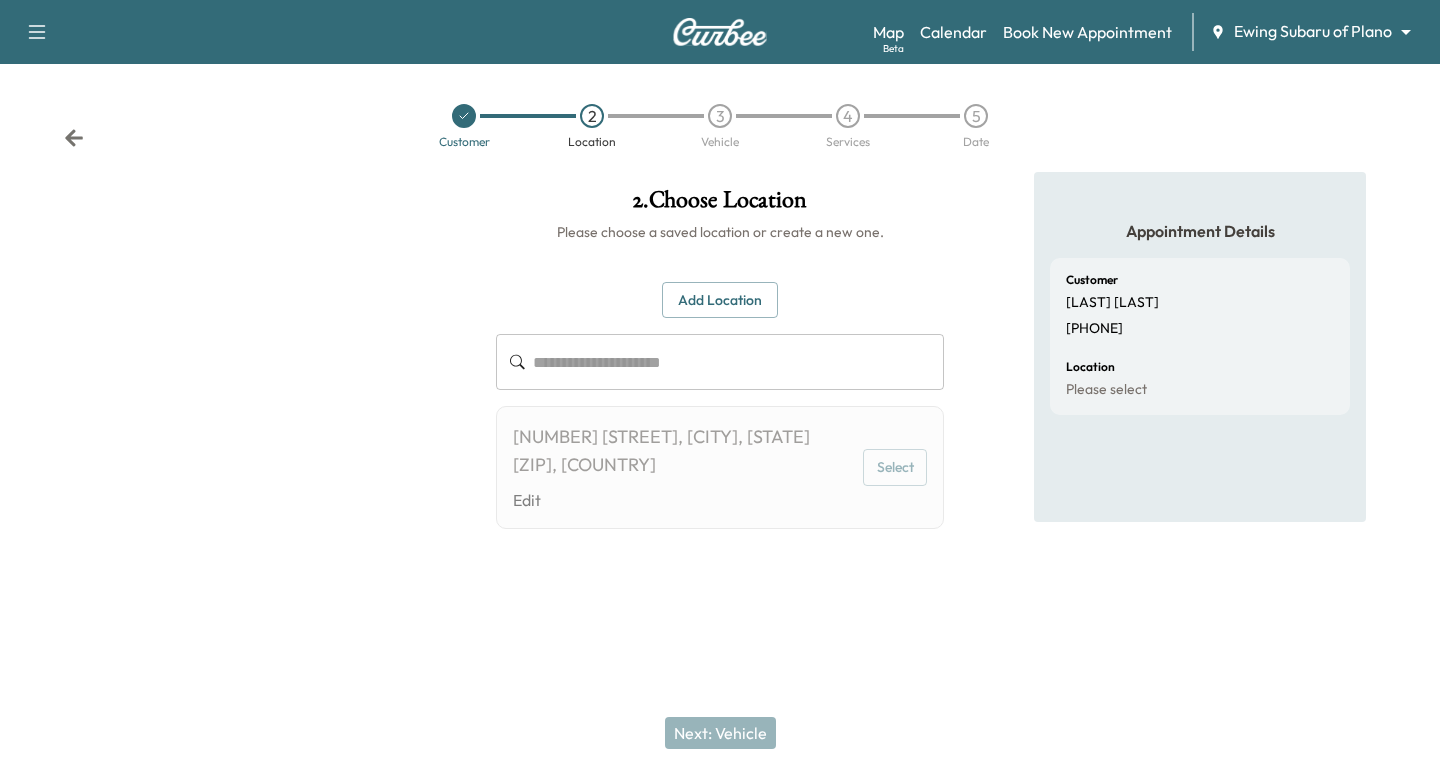 click on "Add Location" at bounding box center (720, 300) 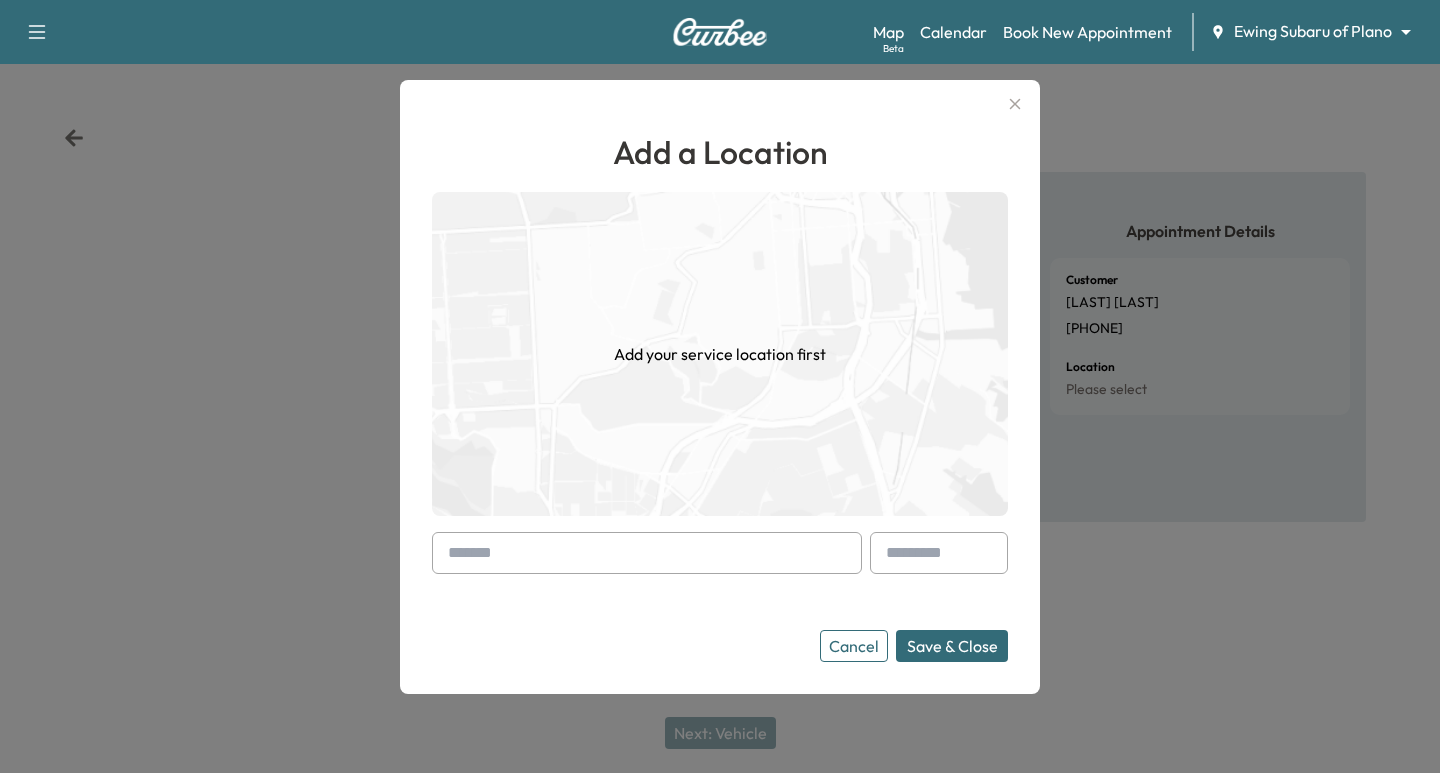 click at bounding box center (647, 553) 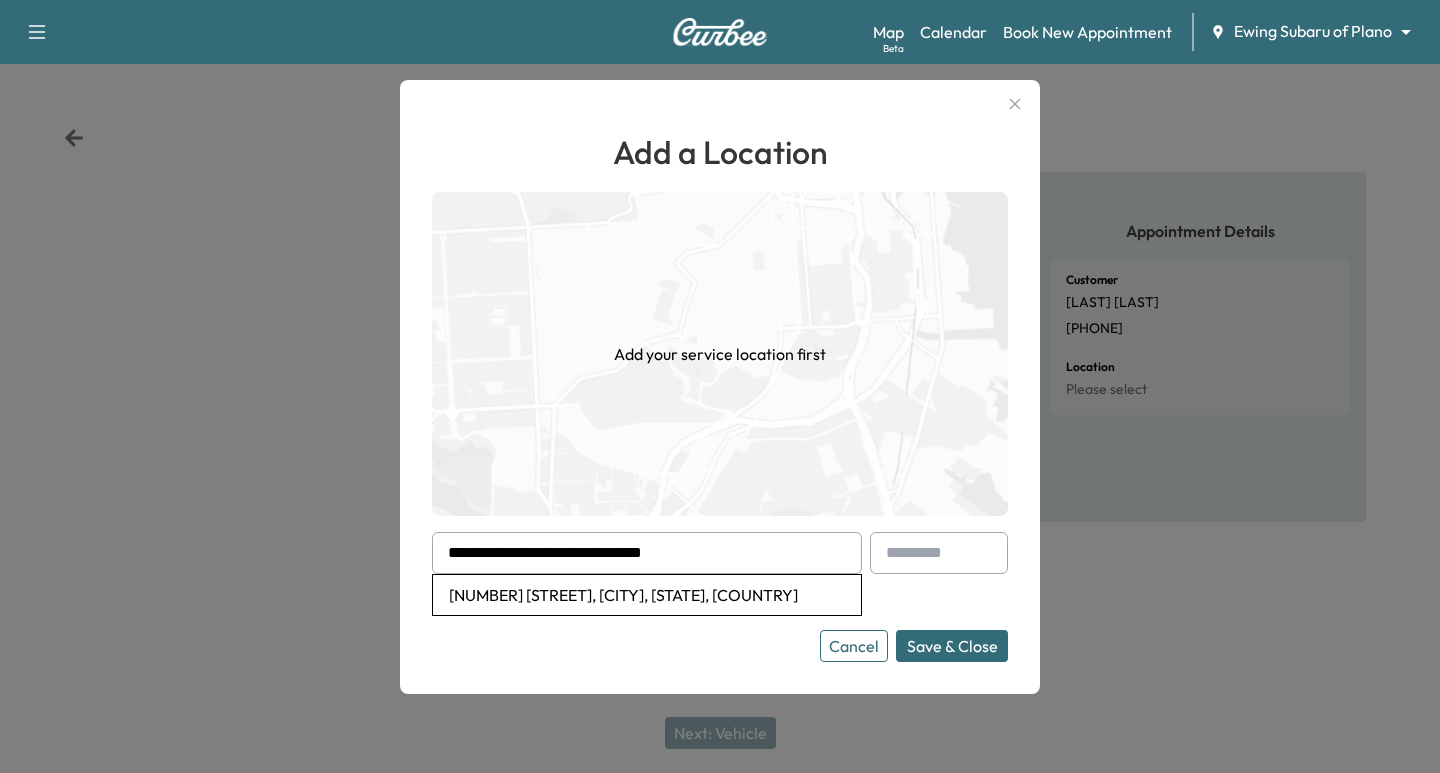 click on "[NUMBER] [STREET], [CITY], [STATE], [COUNTRY]" at bounding box center (647, 595) 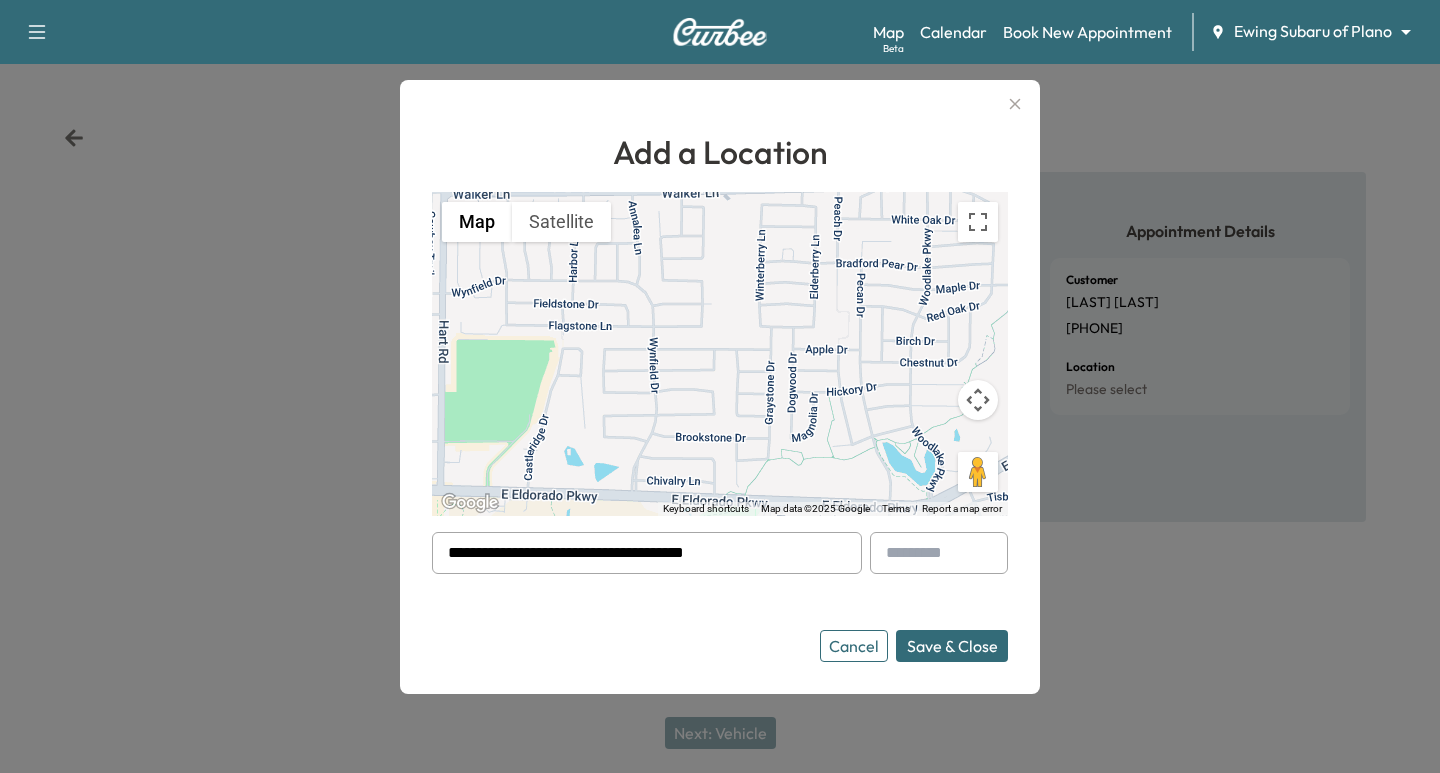click 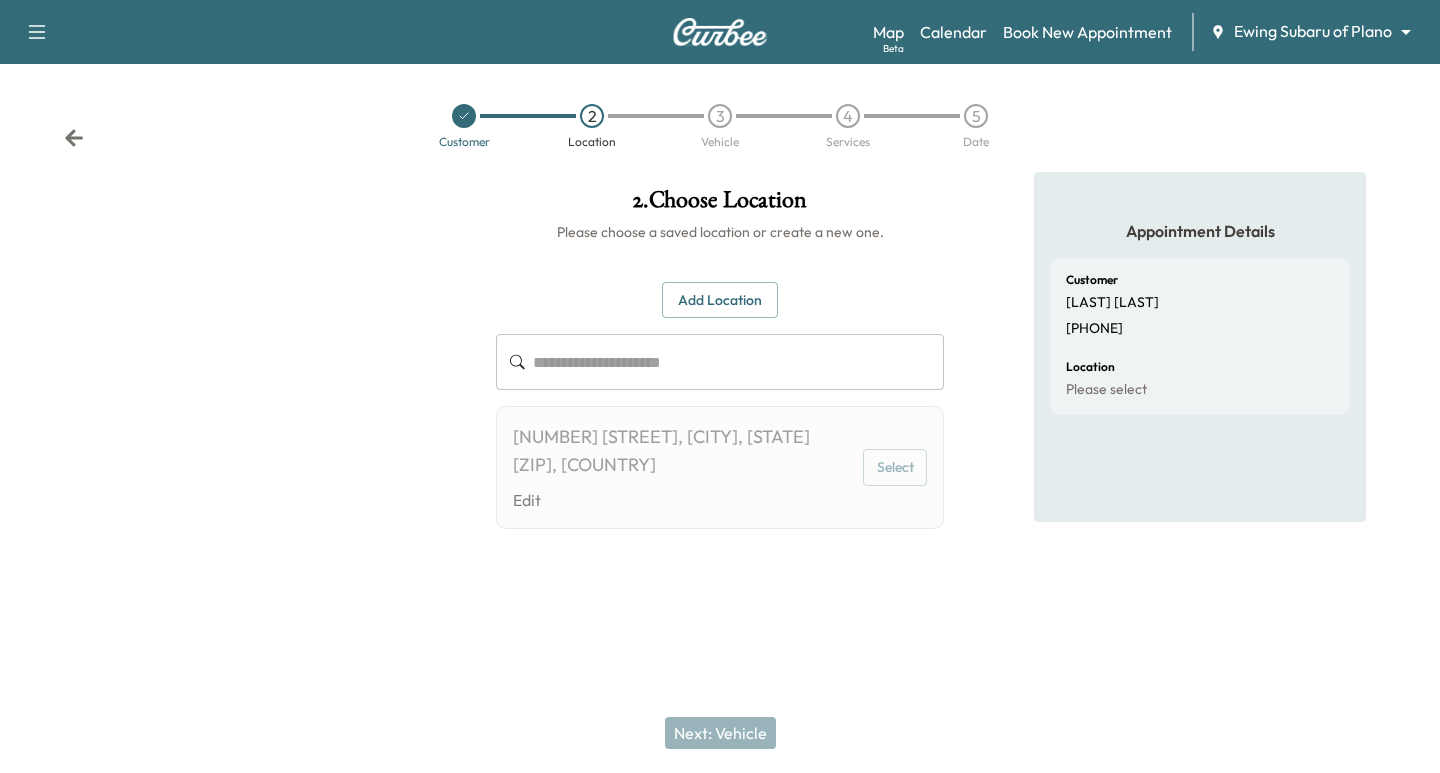 click 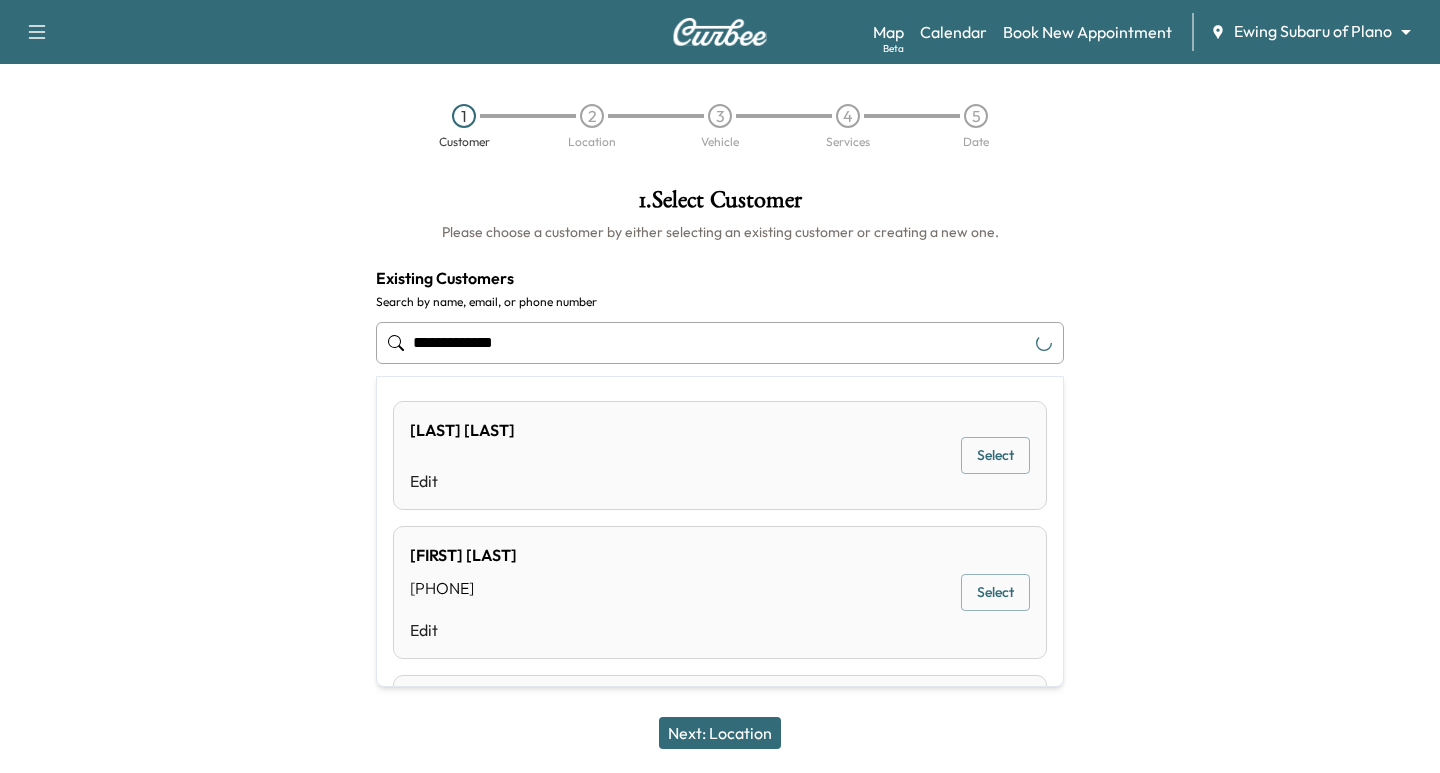 drag, startPoint x: 585, startPoint y: 346, endPoint x: 199, endPoint y: 340, distance: 386.04663 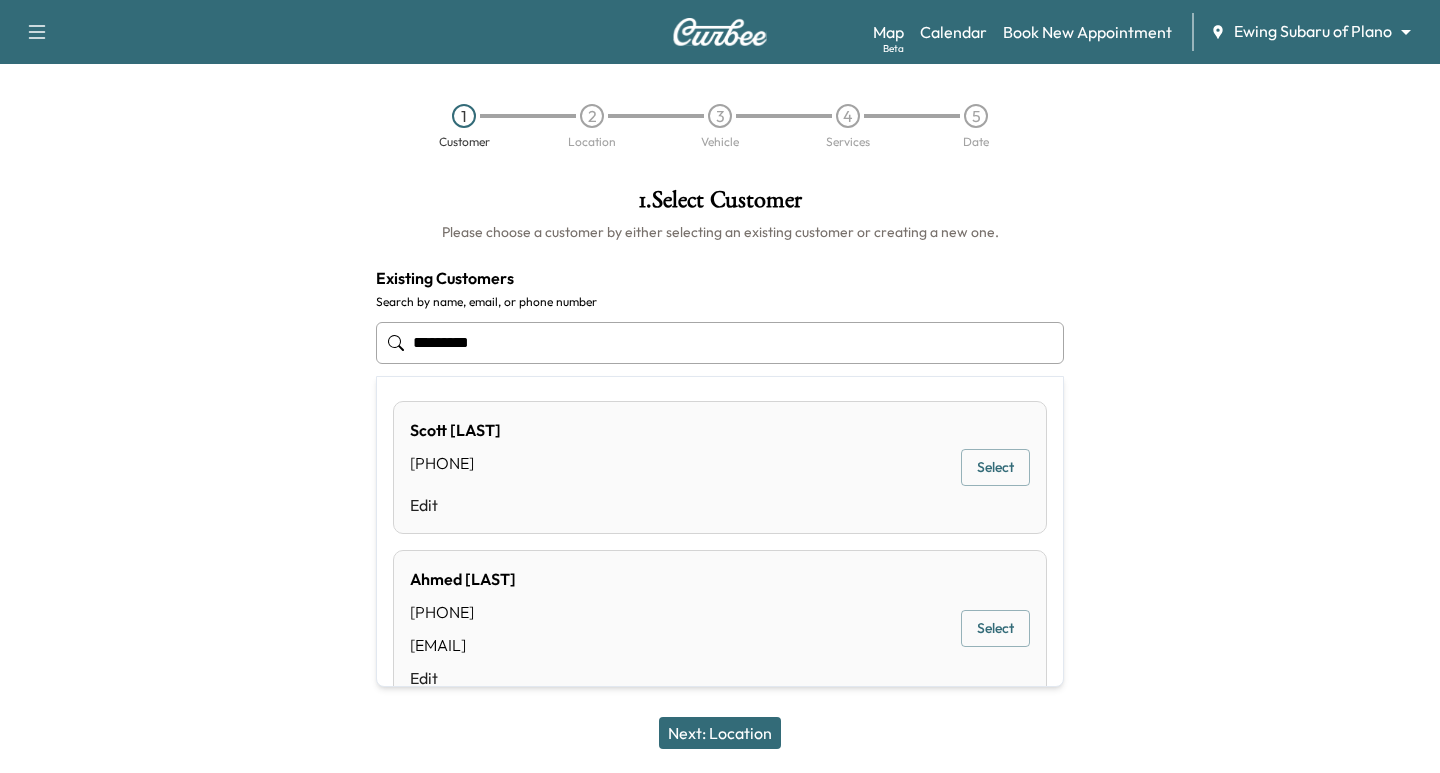 type on "**********" 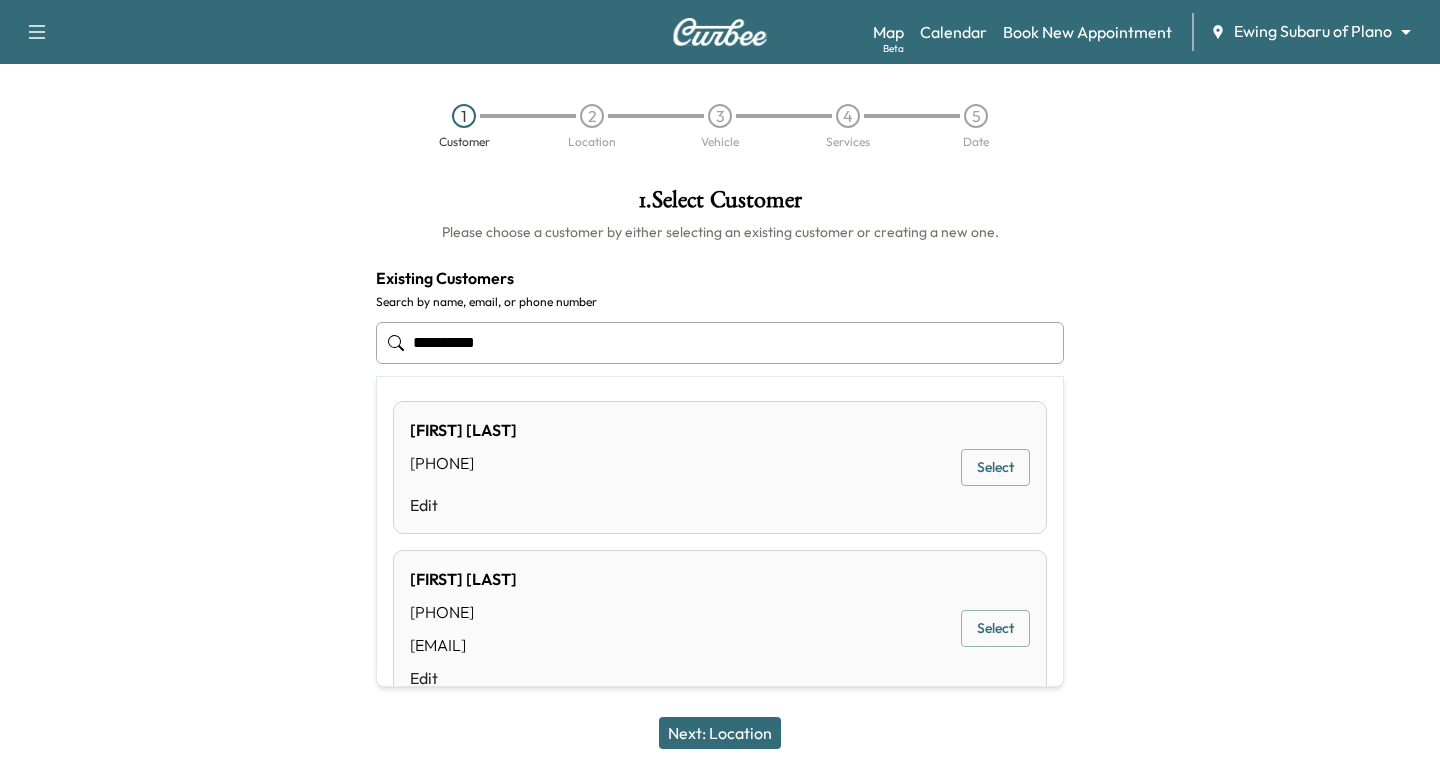 drag, startPoint x: 599, startPoint y: 341, endPoint x: 185, endPoint y: 329, distance: 414.1739 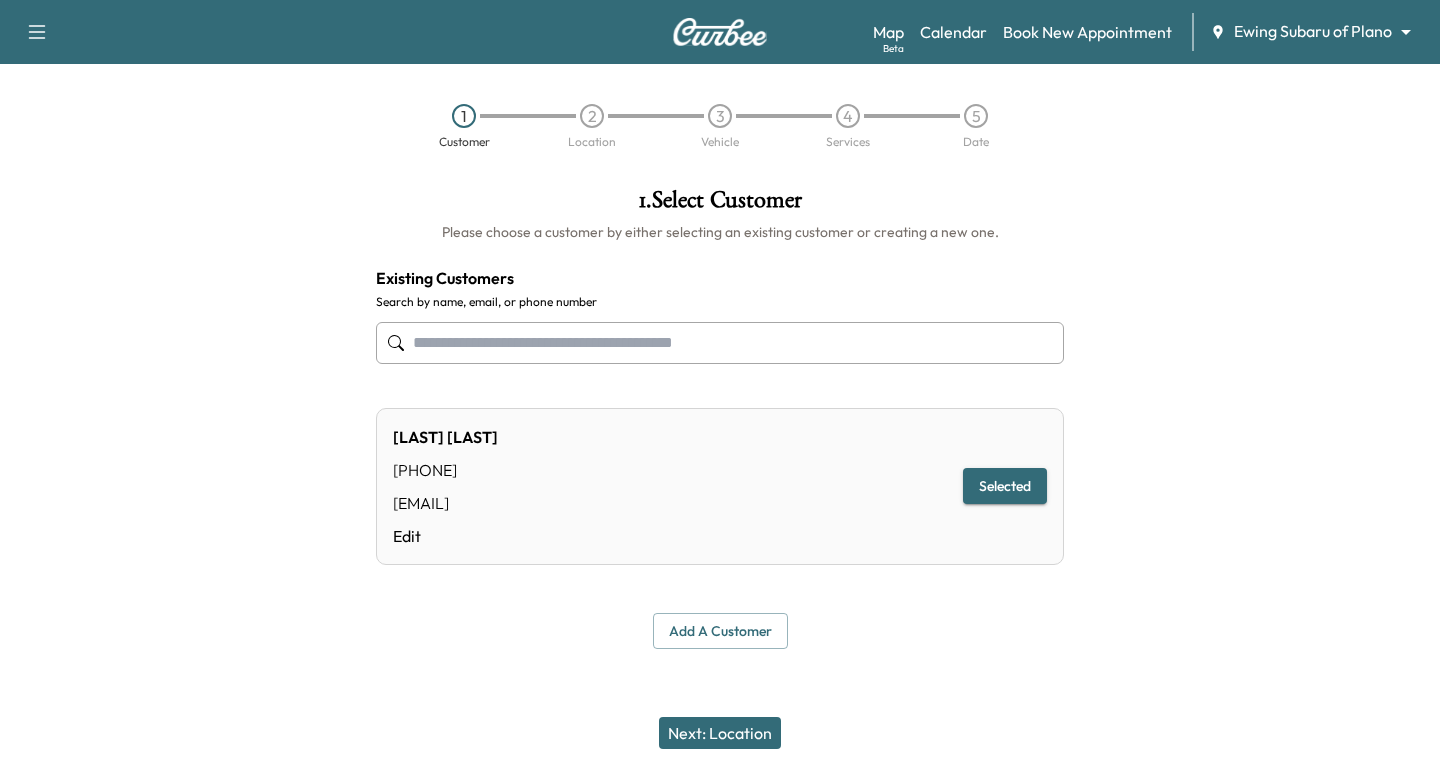 type on "**********" 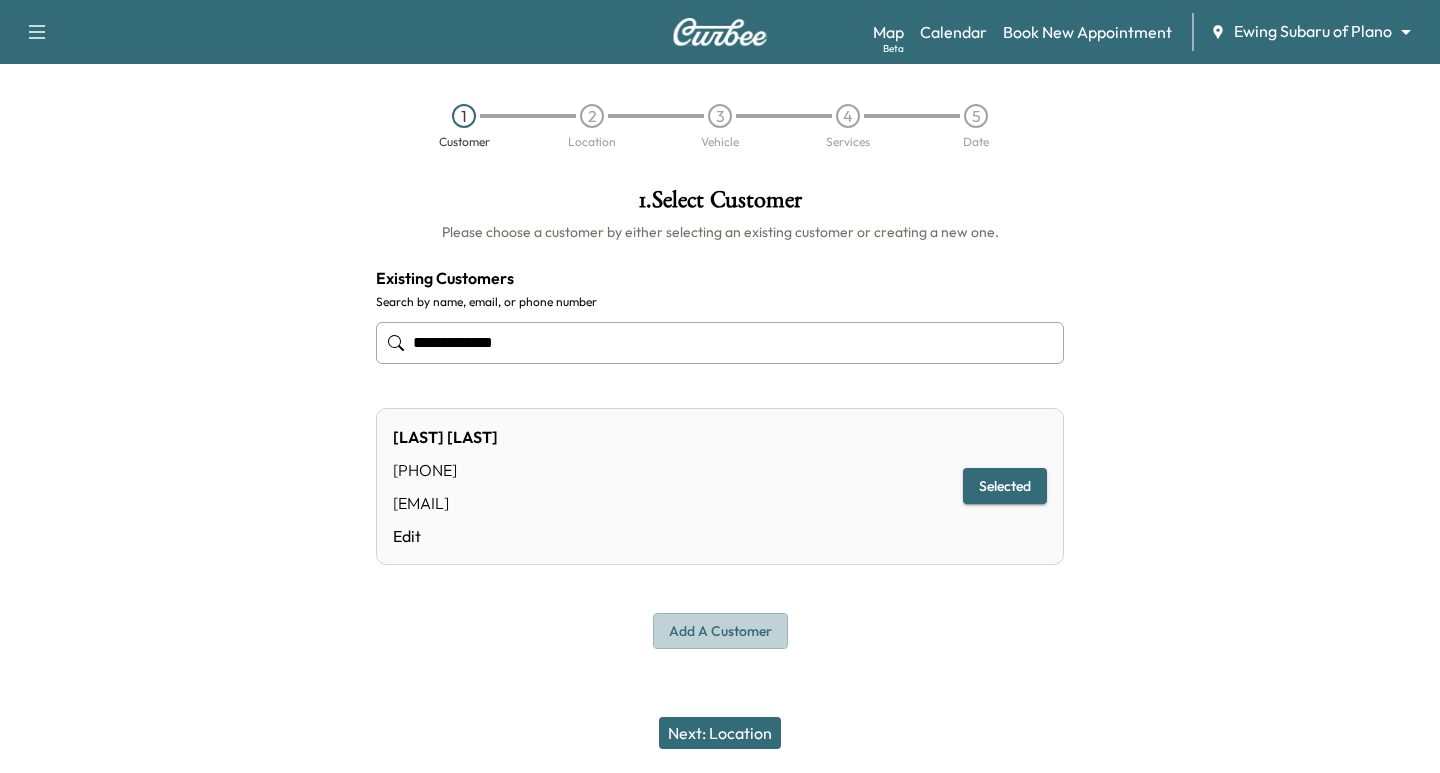 drag, startPoint x: 769, startPoint y: 622, endPoint x: 765, endPoint y: 640, distance: 18.439089 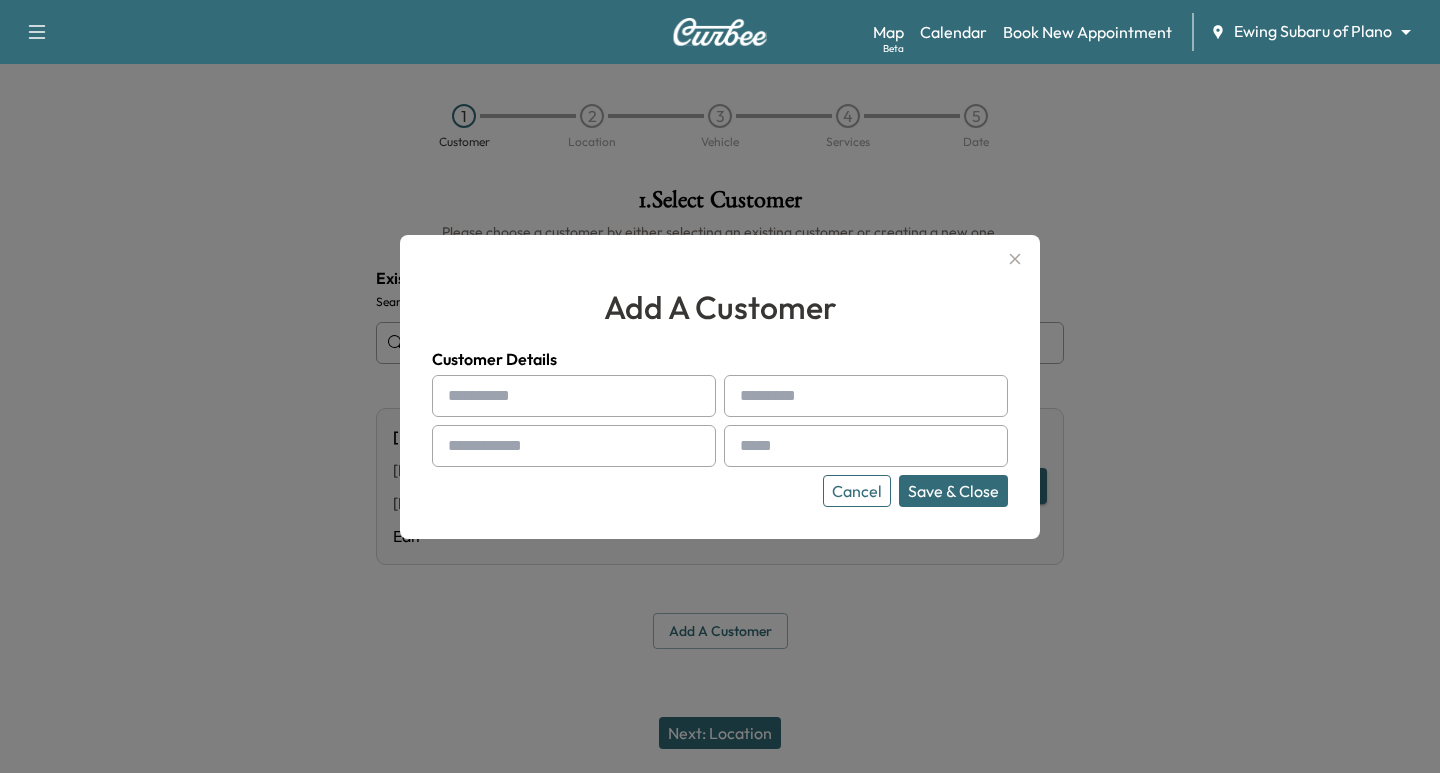 click at bounding box center (574, 396) 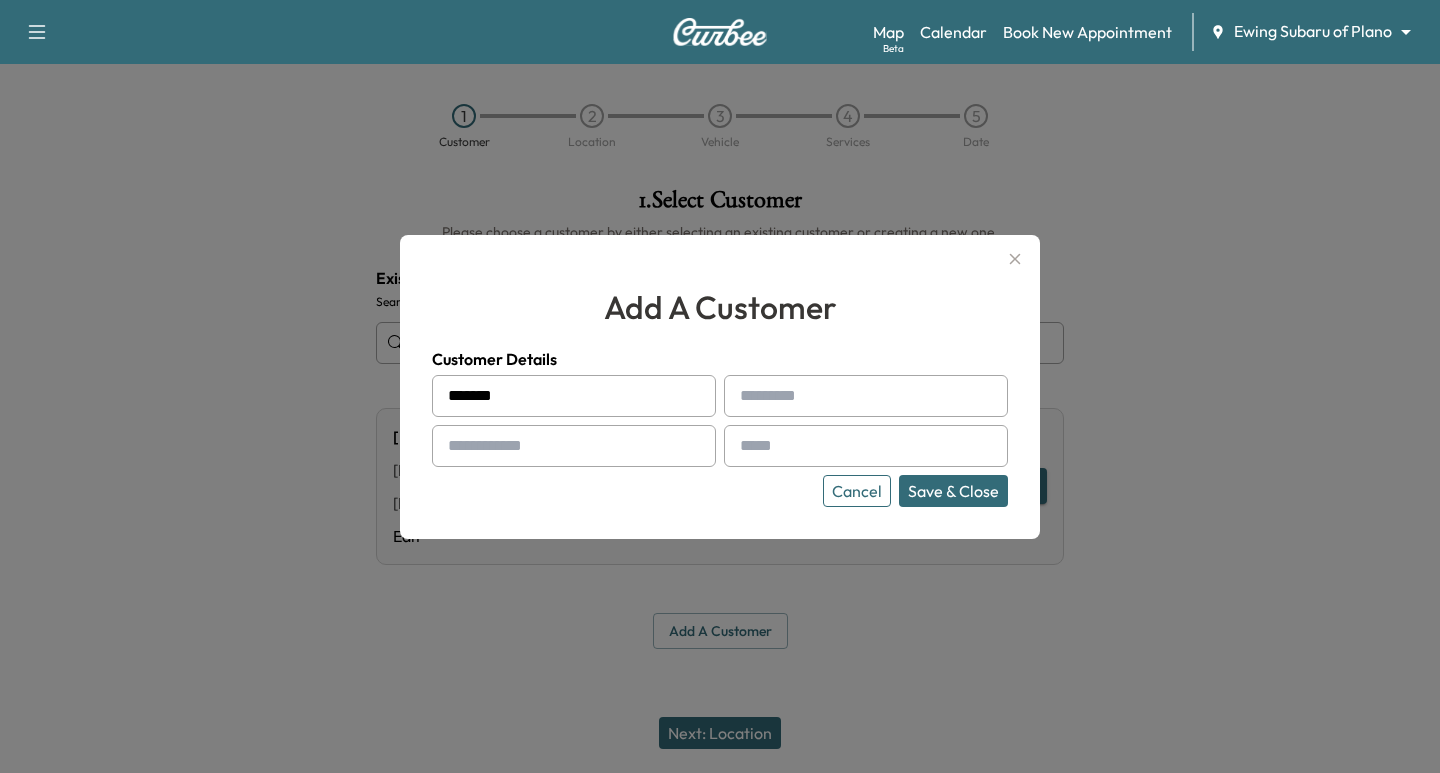type on "*******" 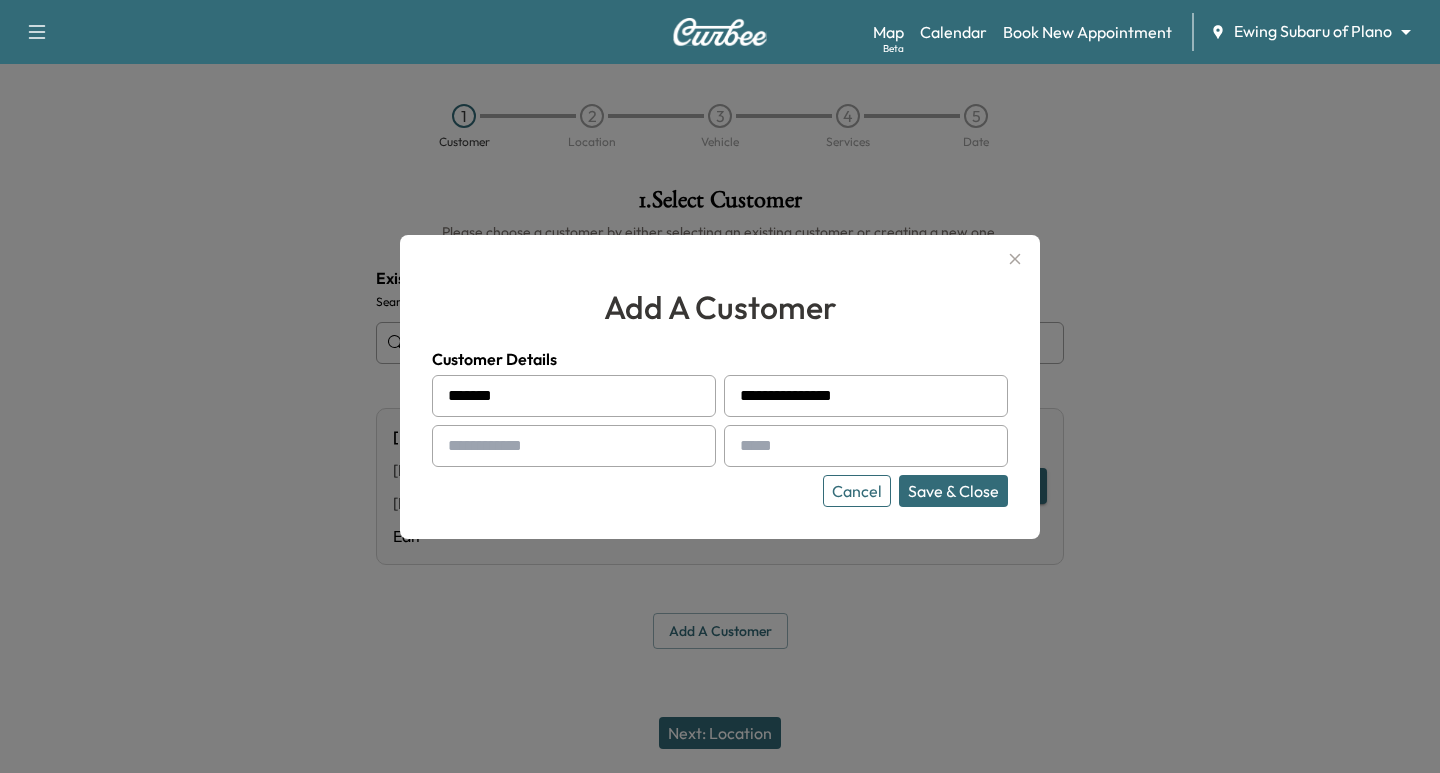 type on "**********" 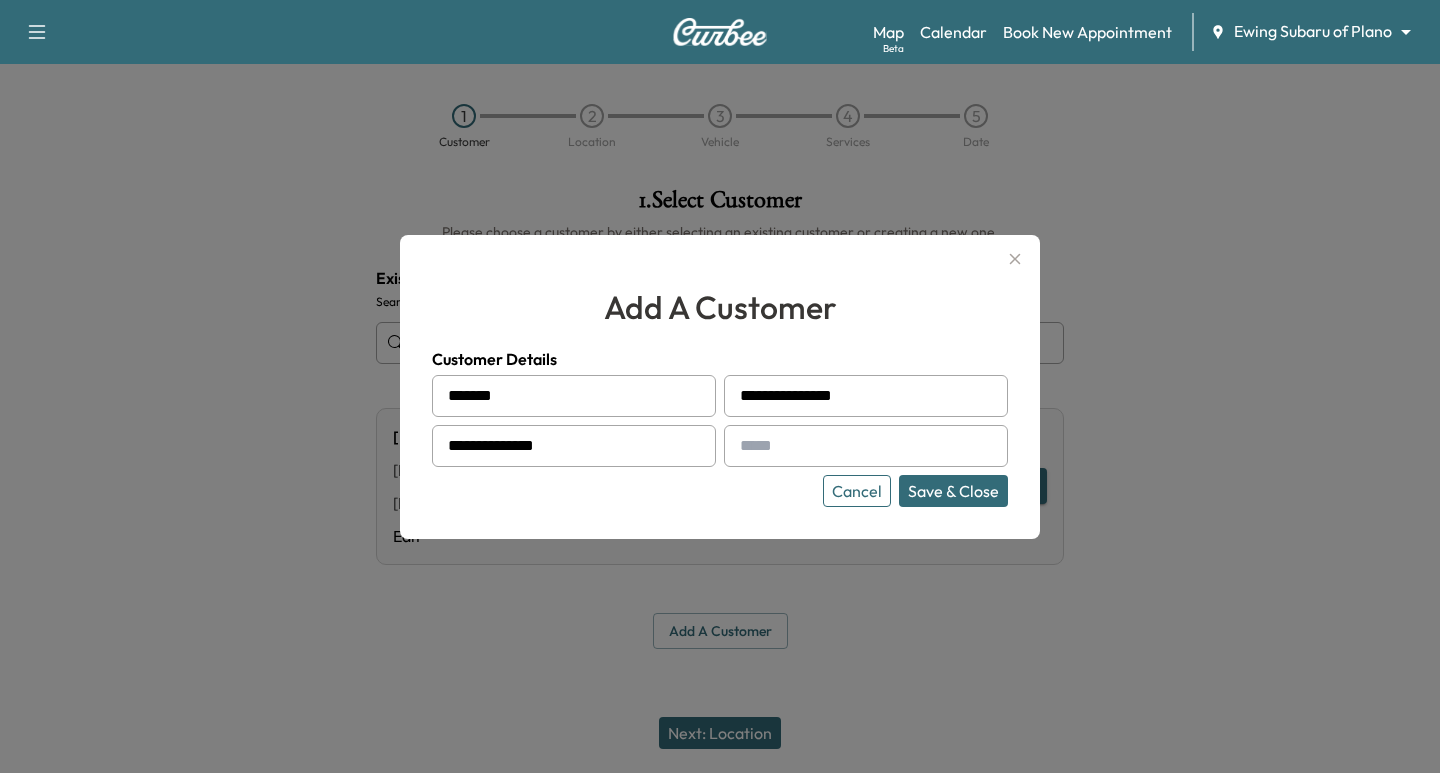 type on "**********" 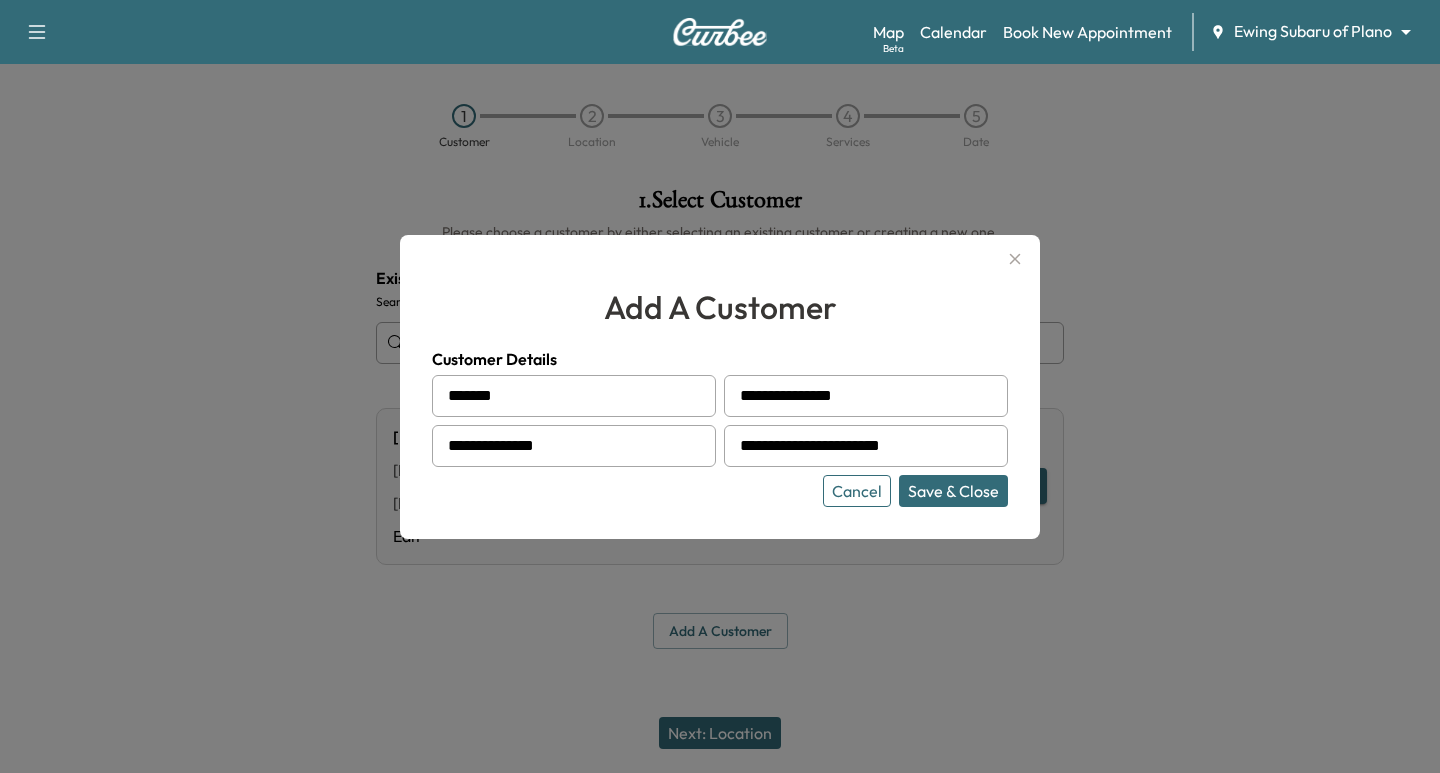 type on "**********" 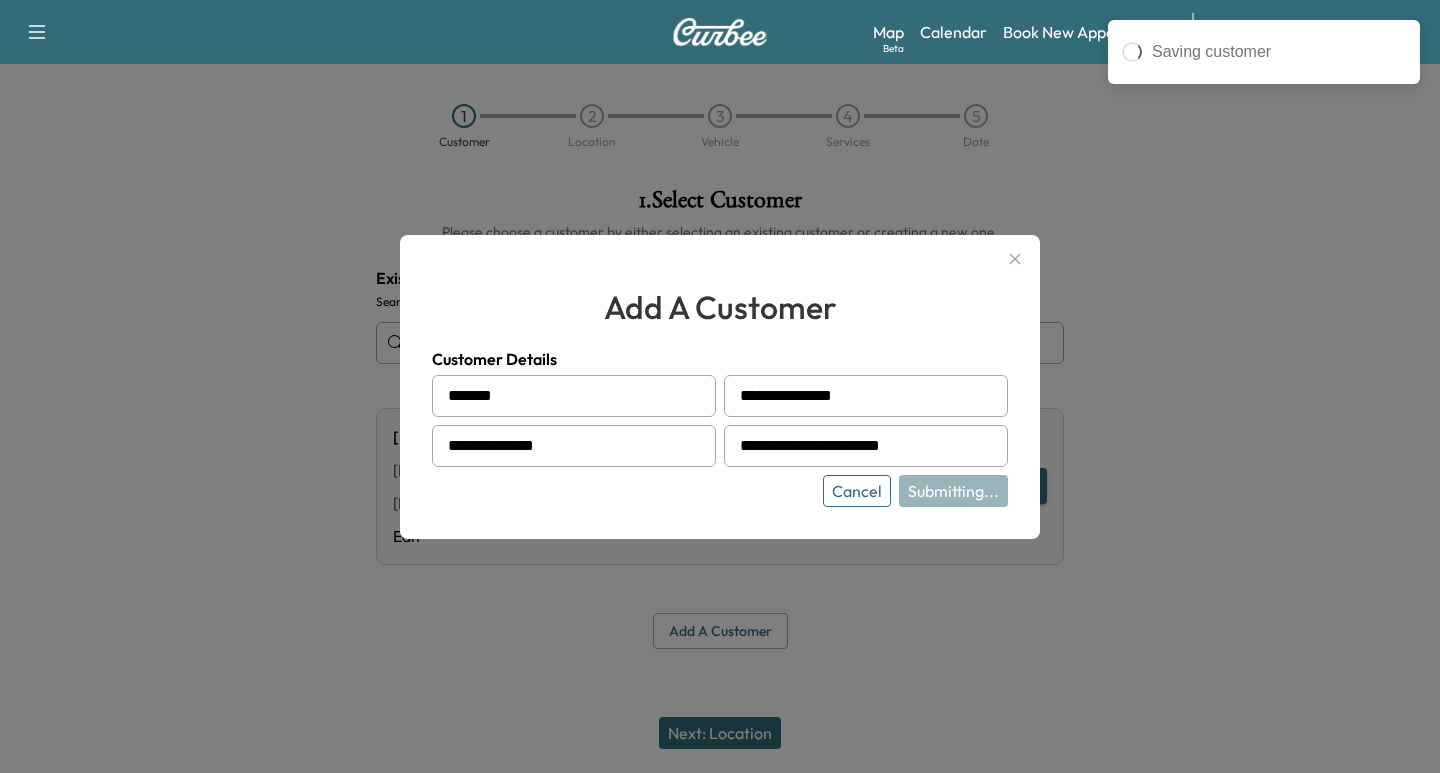 type on "**********" 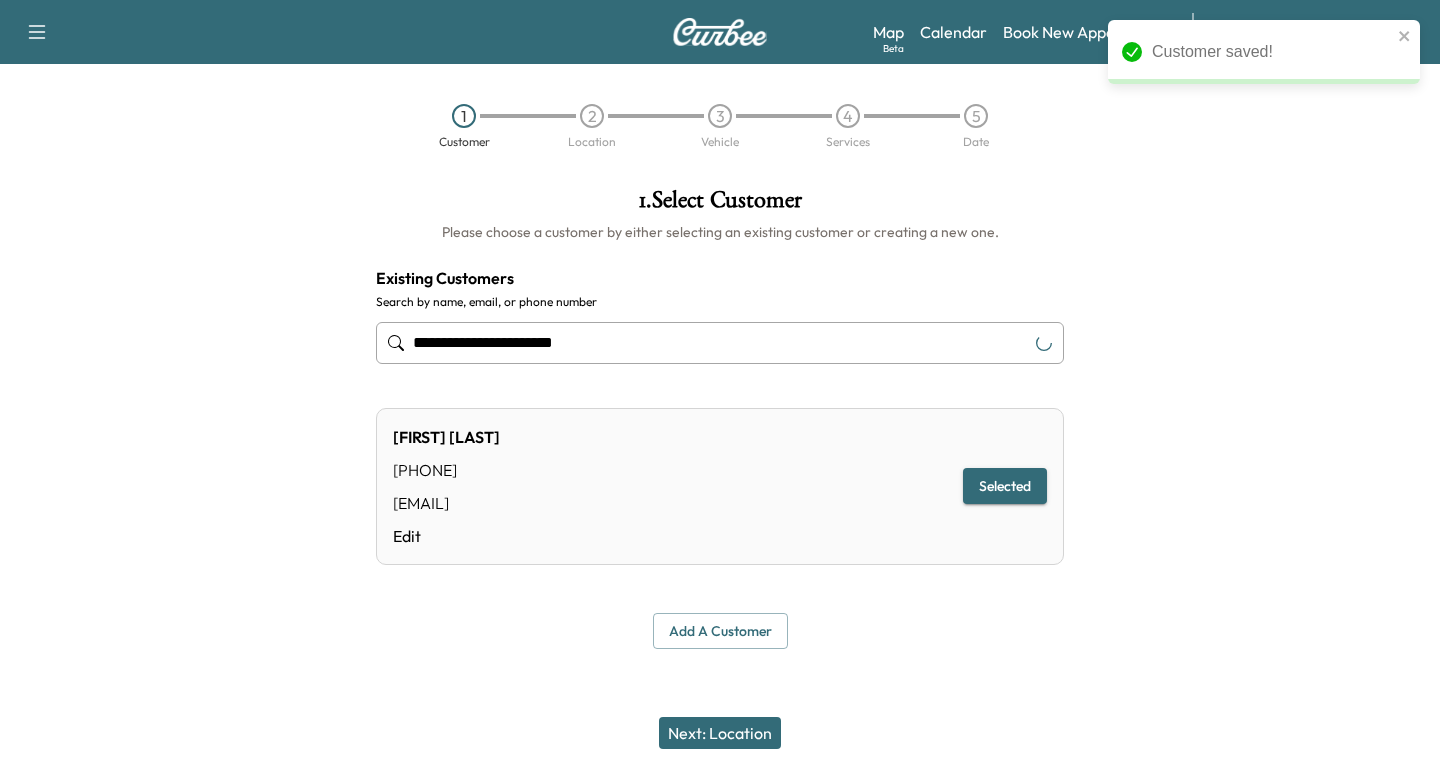 click on "Next: Location" at bounding box center [720, 733] 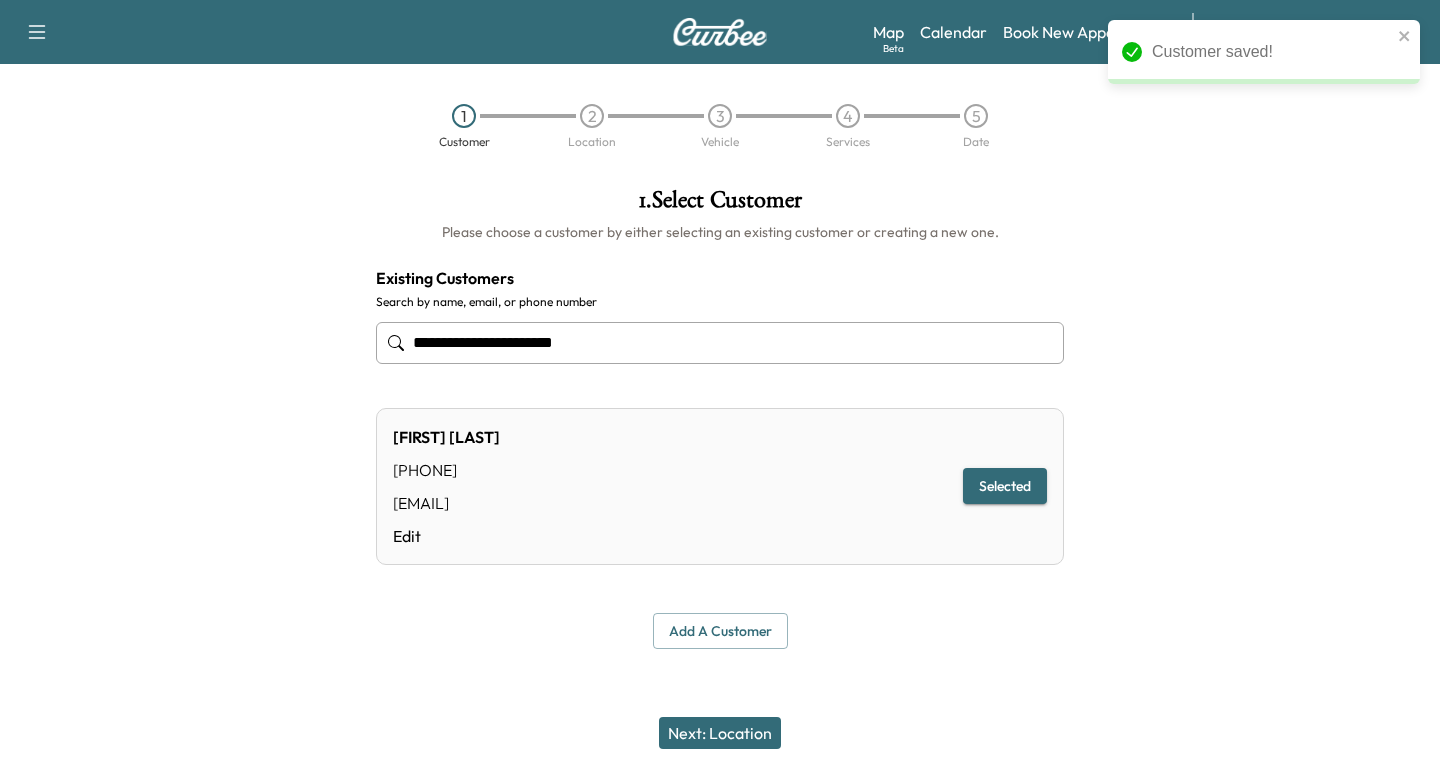 click on "Next: Location" at bounding box center [720, 733] 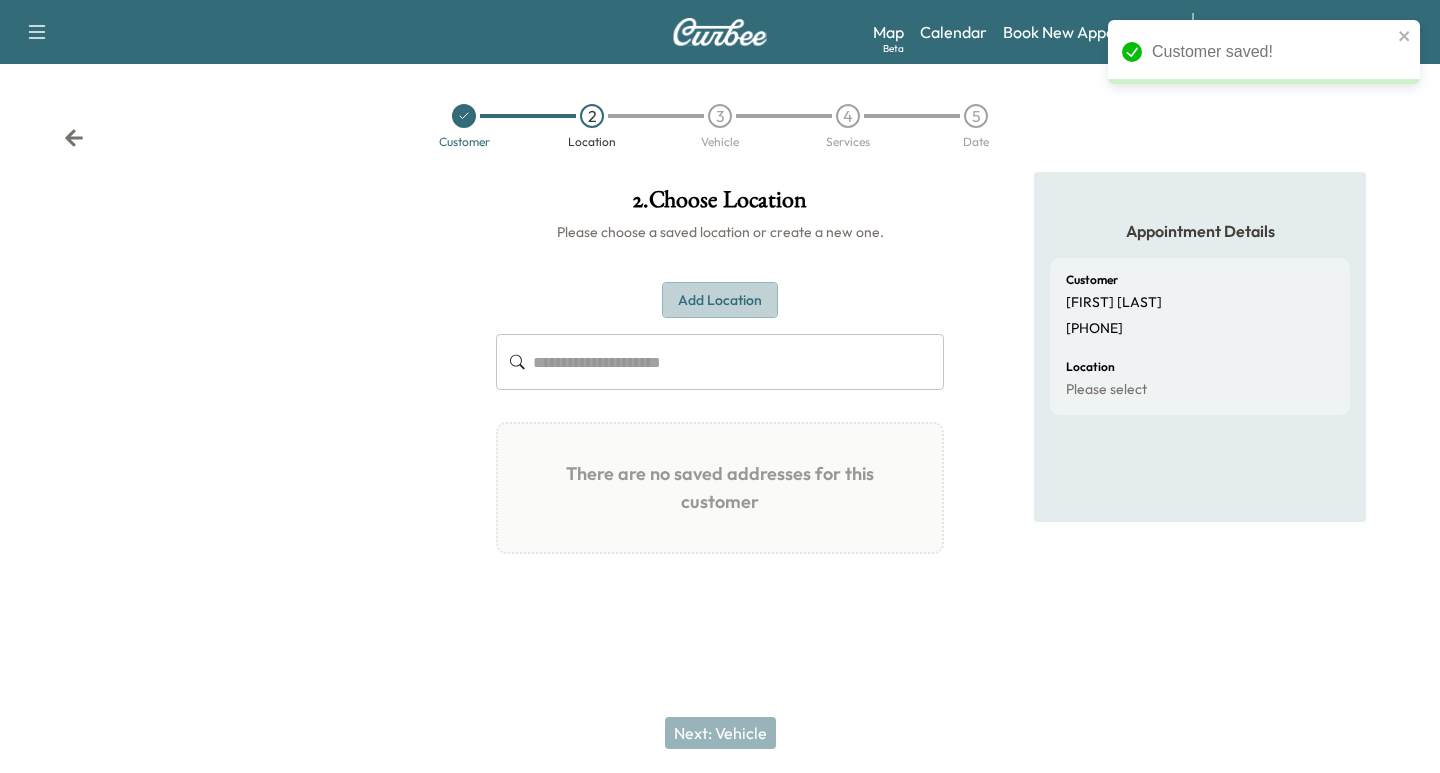 click on "Add Location" at bounding box center [720, 300] 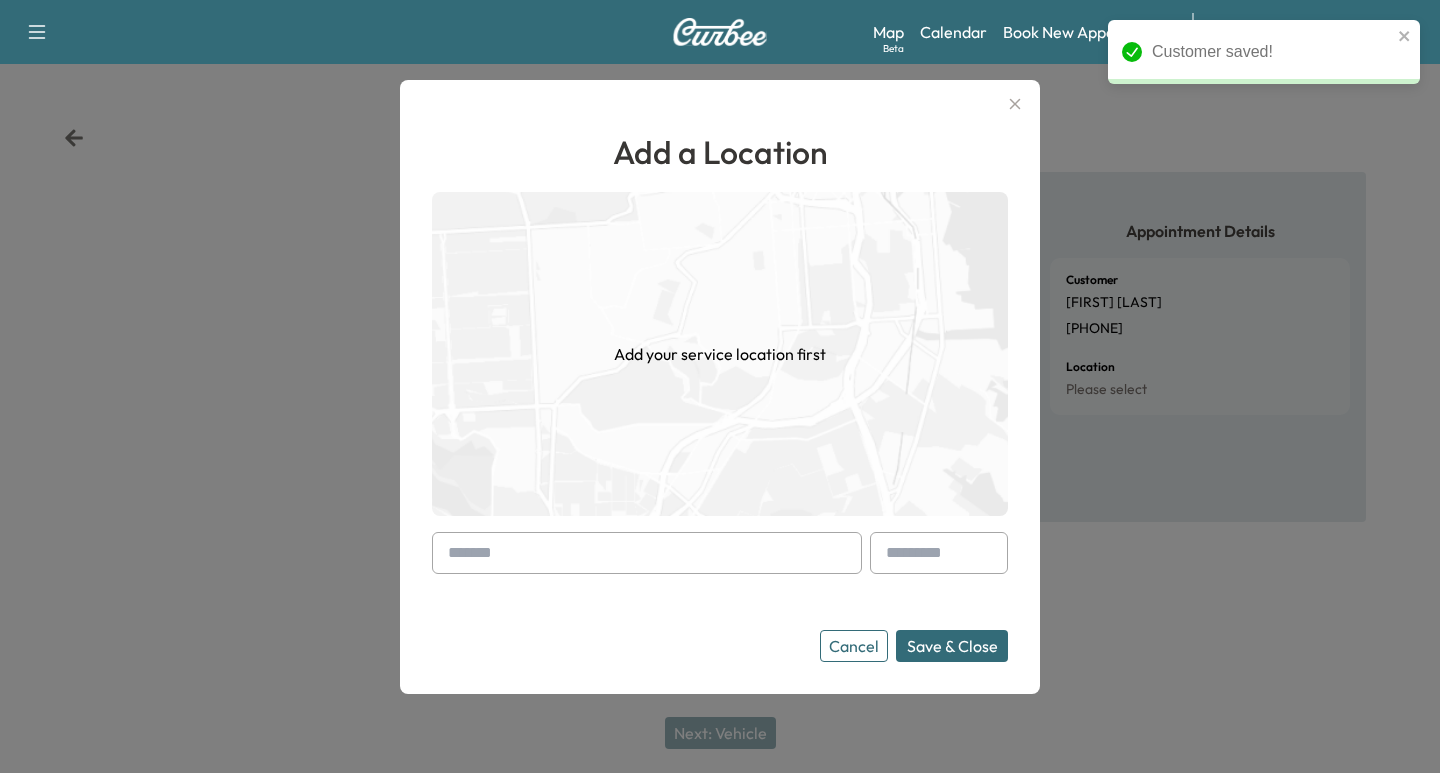 click at bounding box center [647, 553] 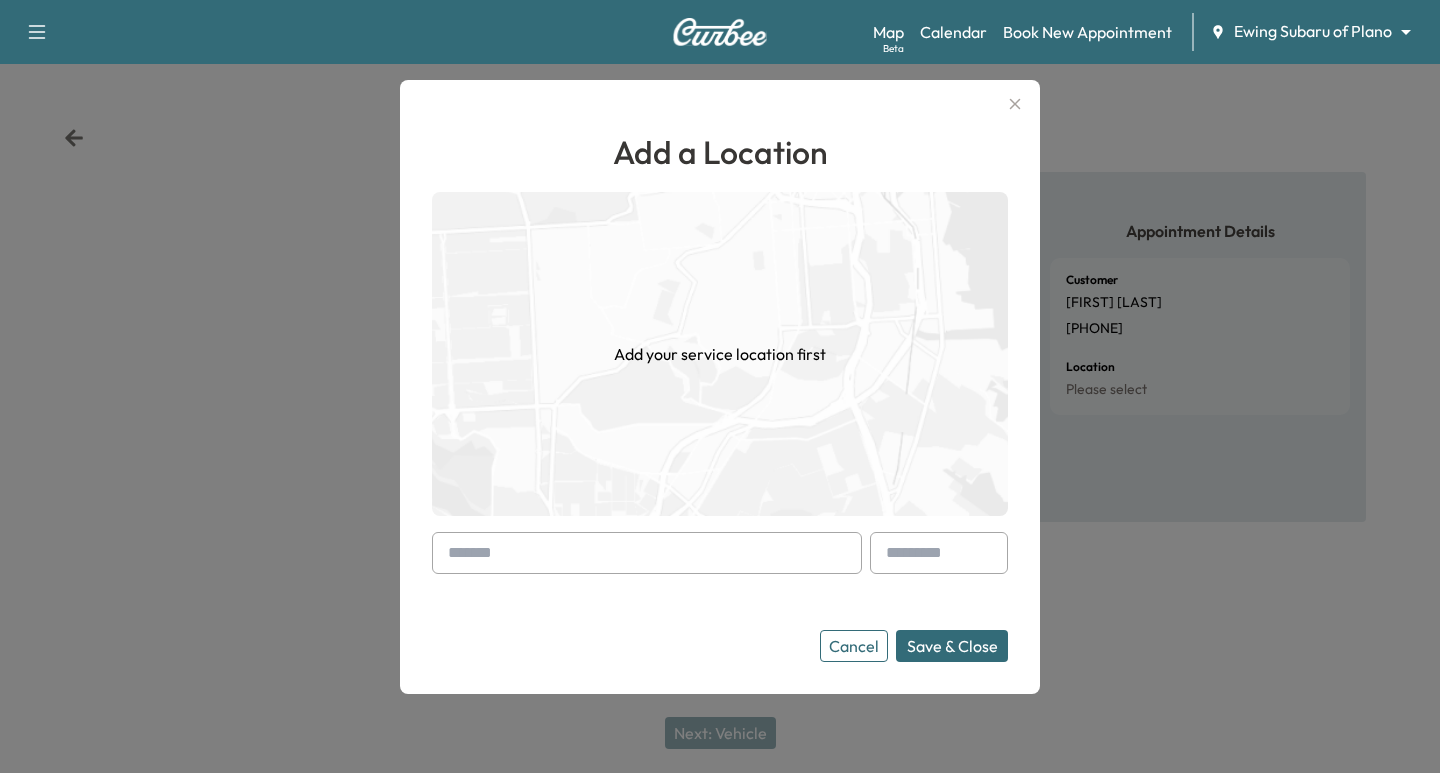 paste on "**********" 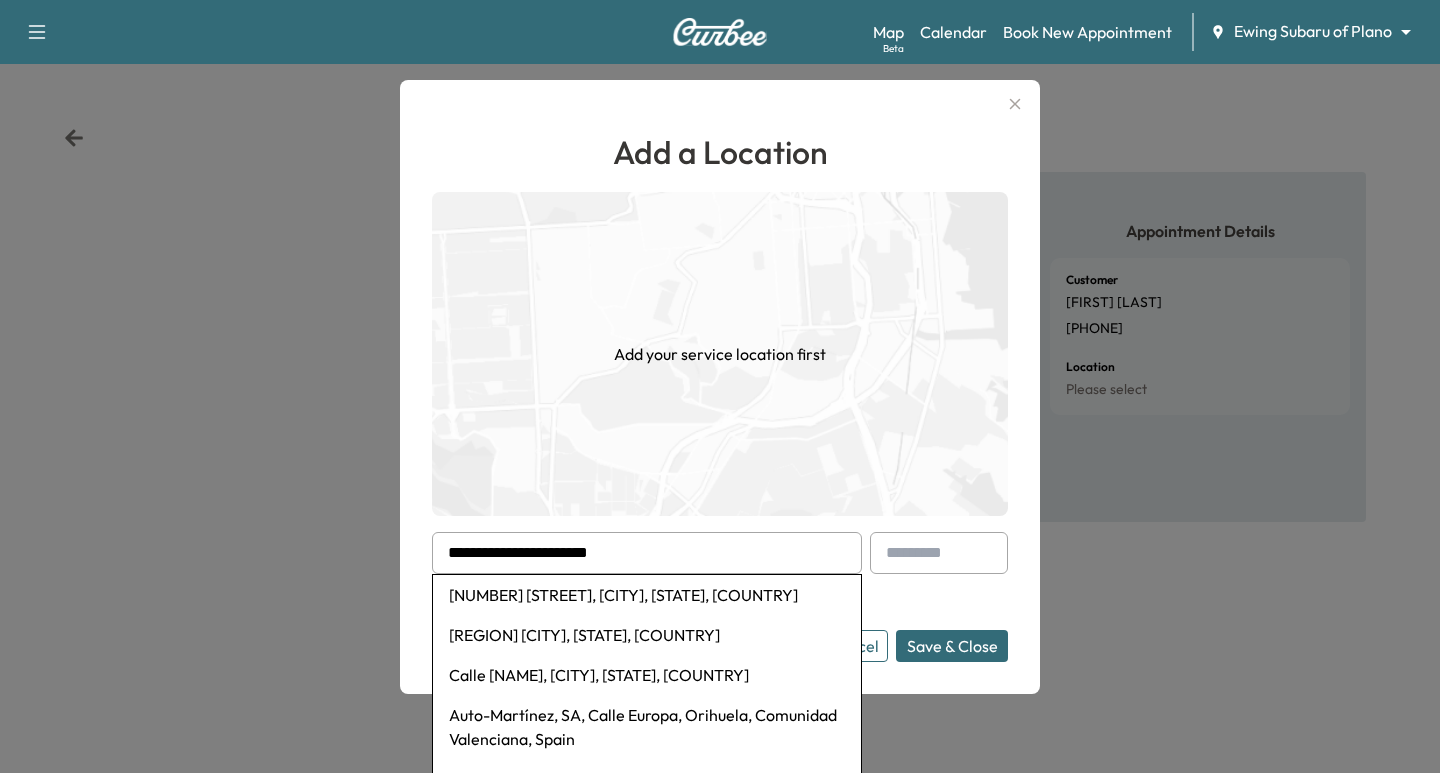 drag, startPoint x: 661, startPoint y: 547, endPoint x: -72, endPoint y: 444, distance: 740.2013 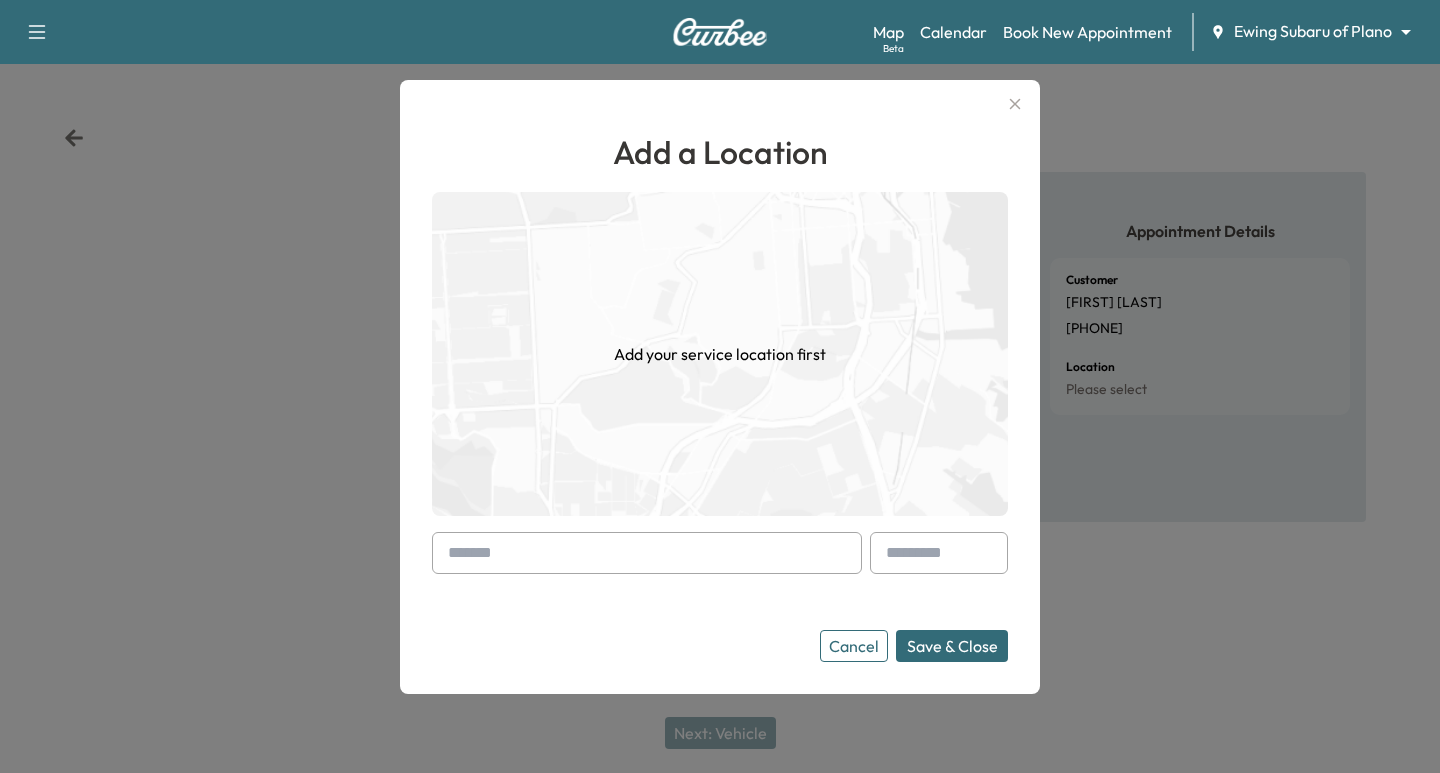click at bounding box center (647, 553) 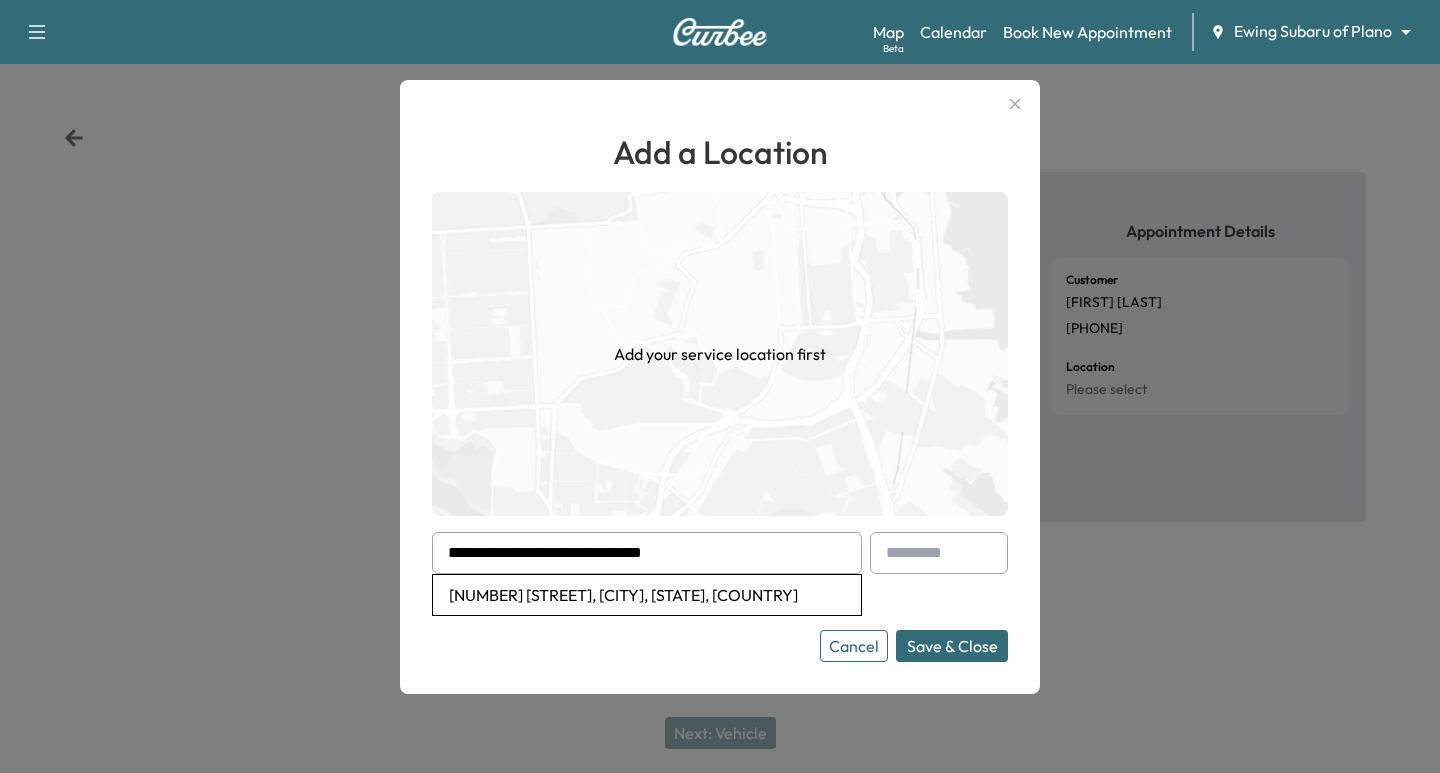 click on "[NUMBER] [STREET], [CITY], [STATE], [COUNTRY]" at bounding box center [647, 595] 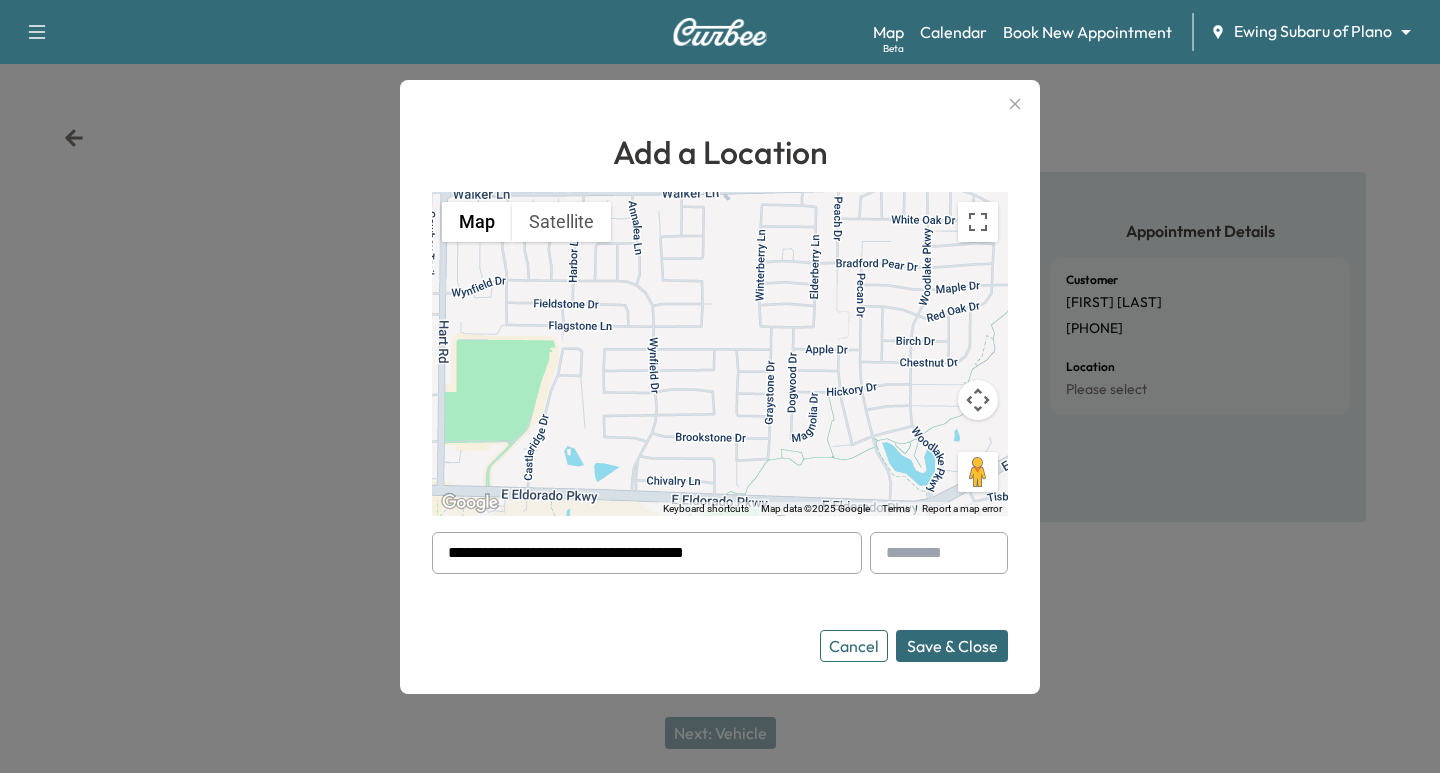 click on "Save & Close" at bounding box center [952, 646] 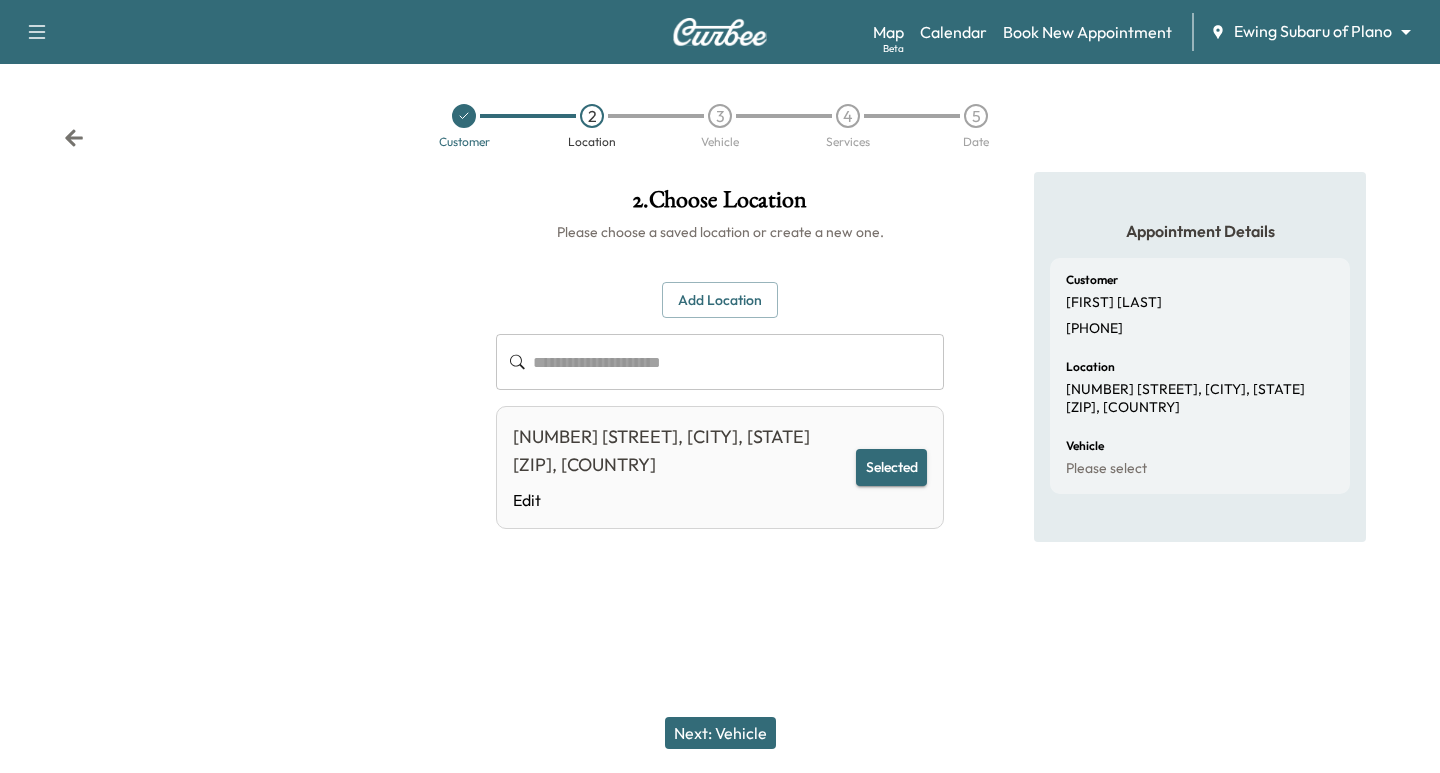 click on "Next: Vehicle" at bounding box center (720, 733) 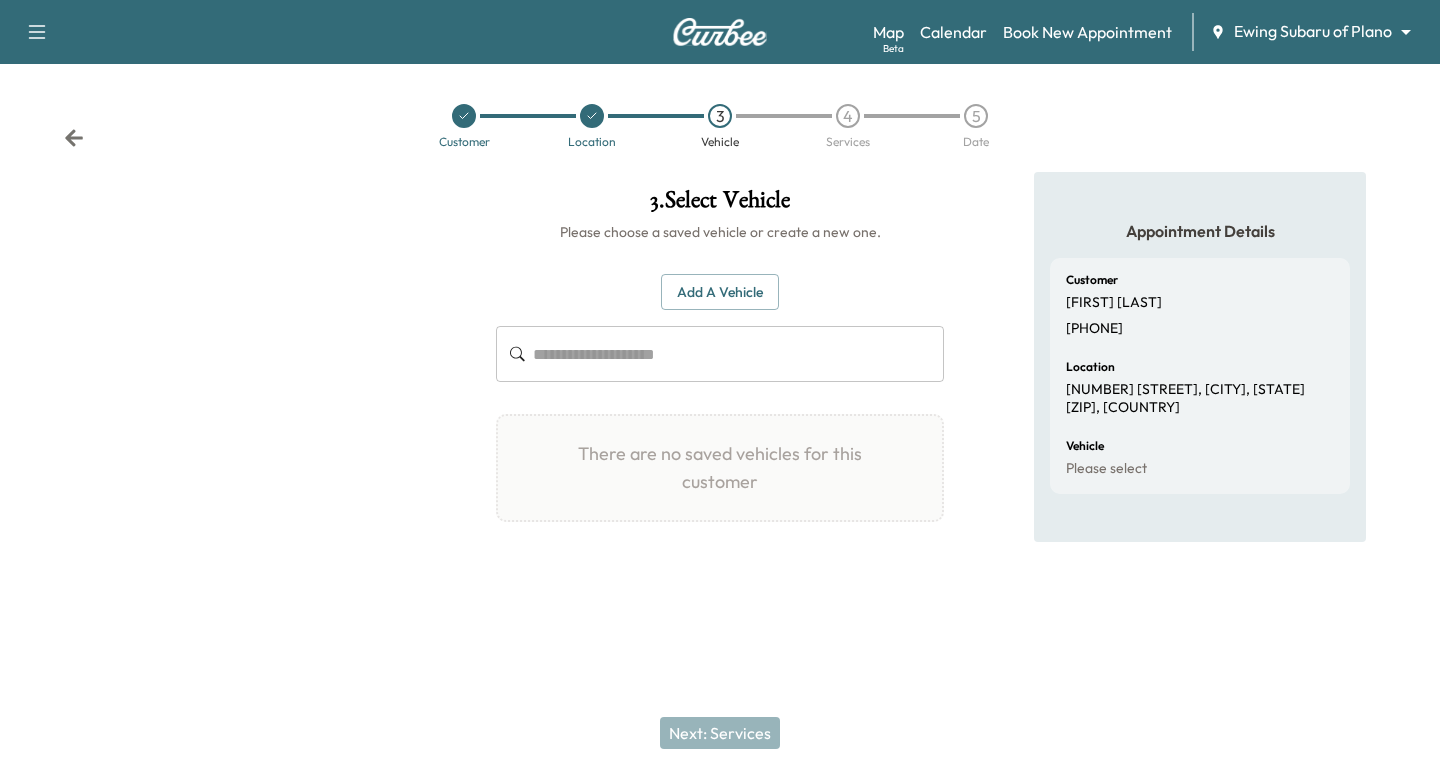 click on "Add a Vehicle" at bounding box center [720, 292] 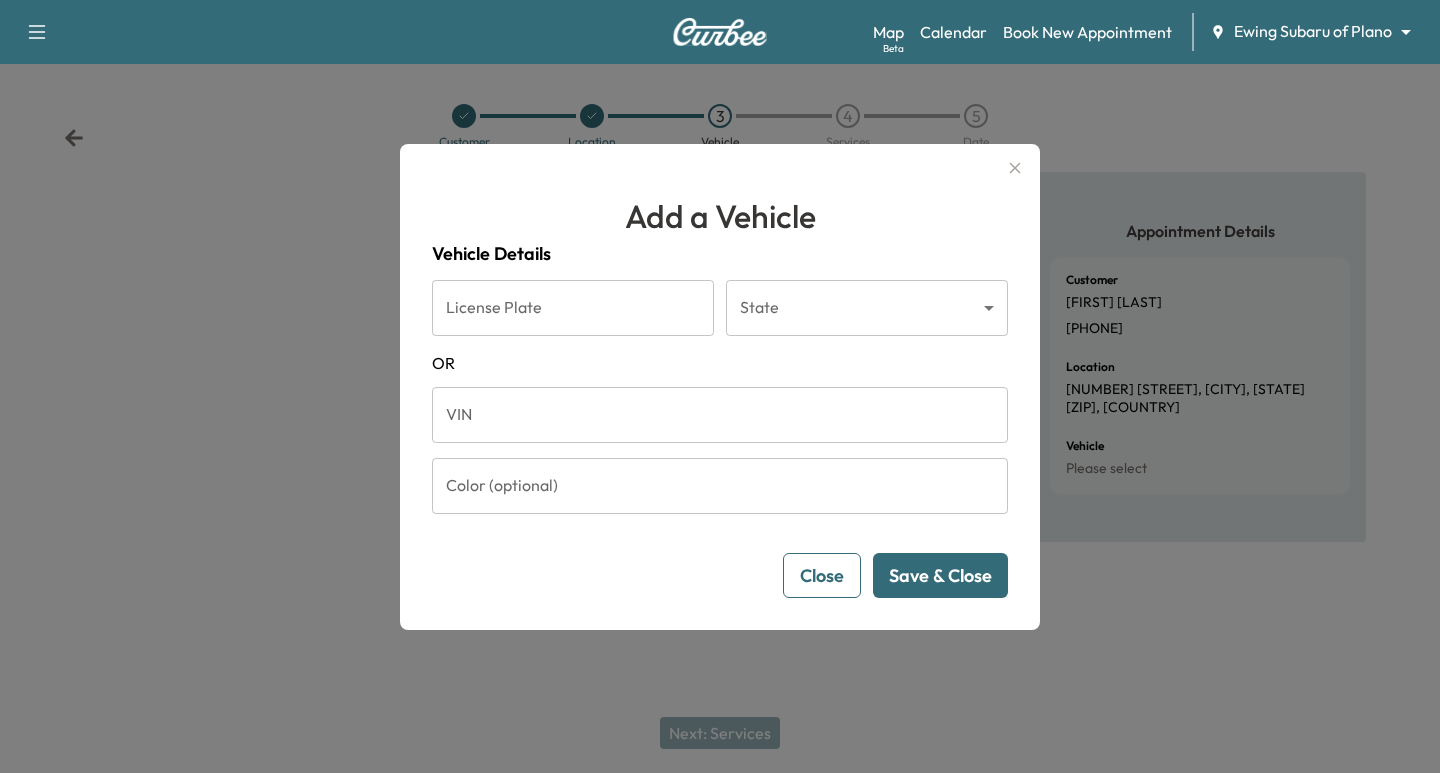 click on "VIN" at bounding box center (720, 415) 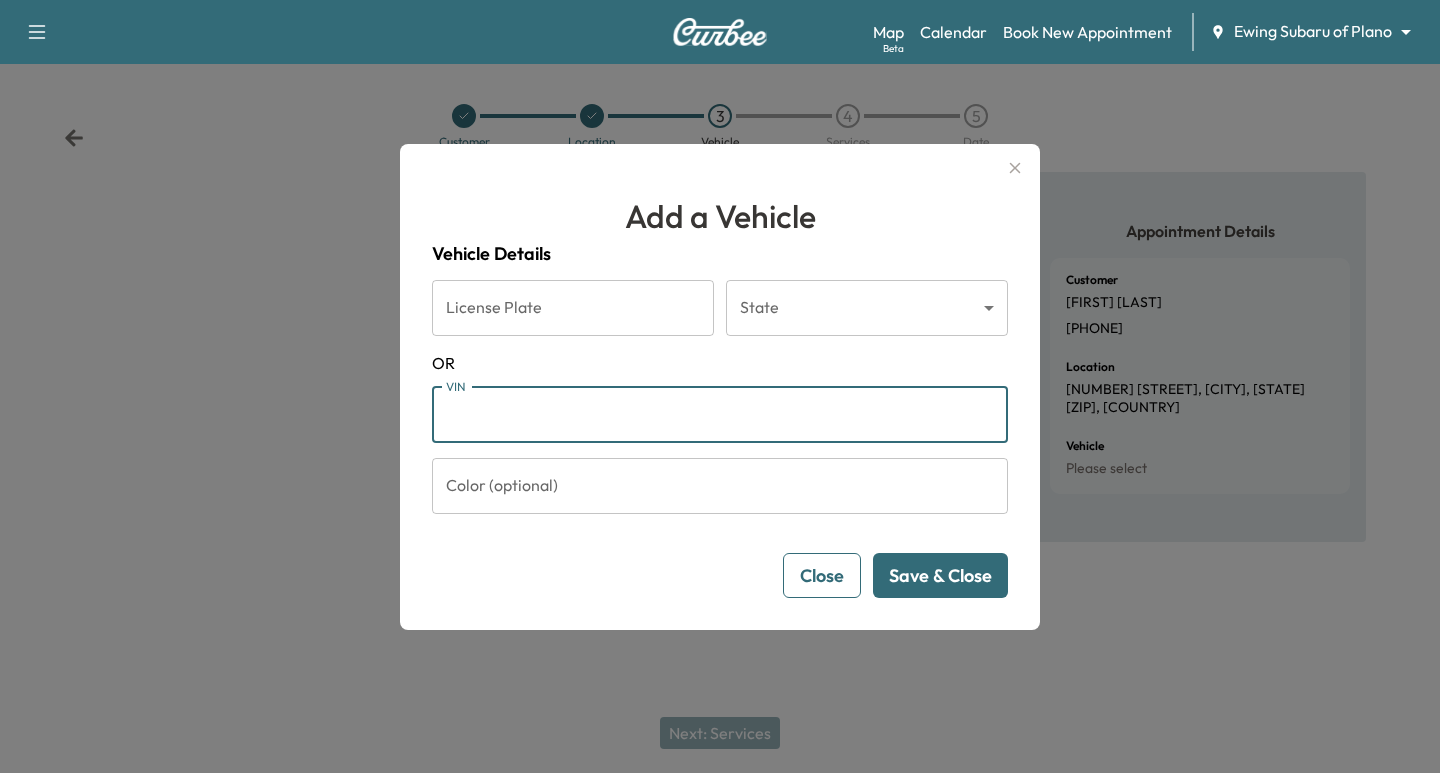 paste on "**********" 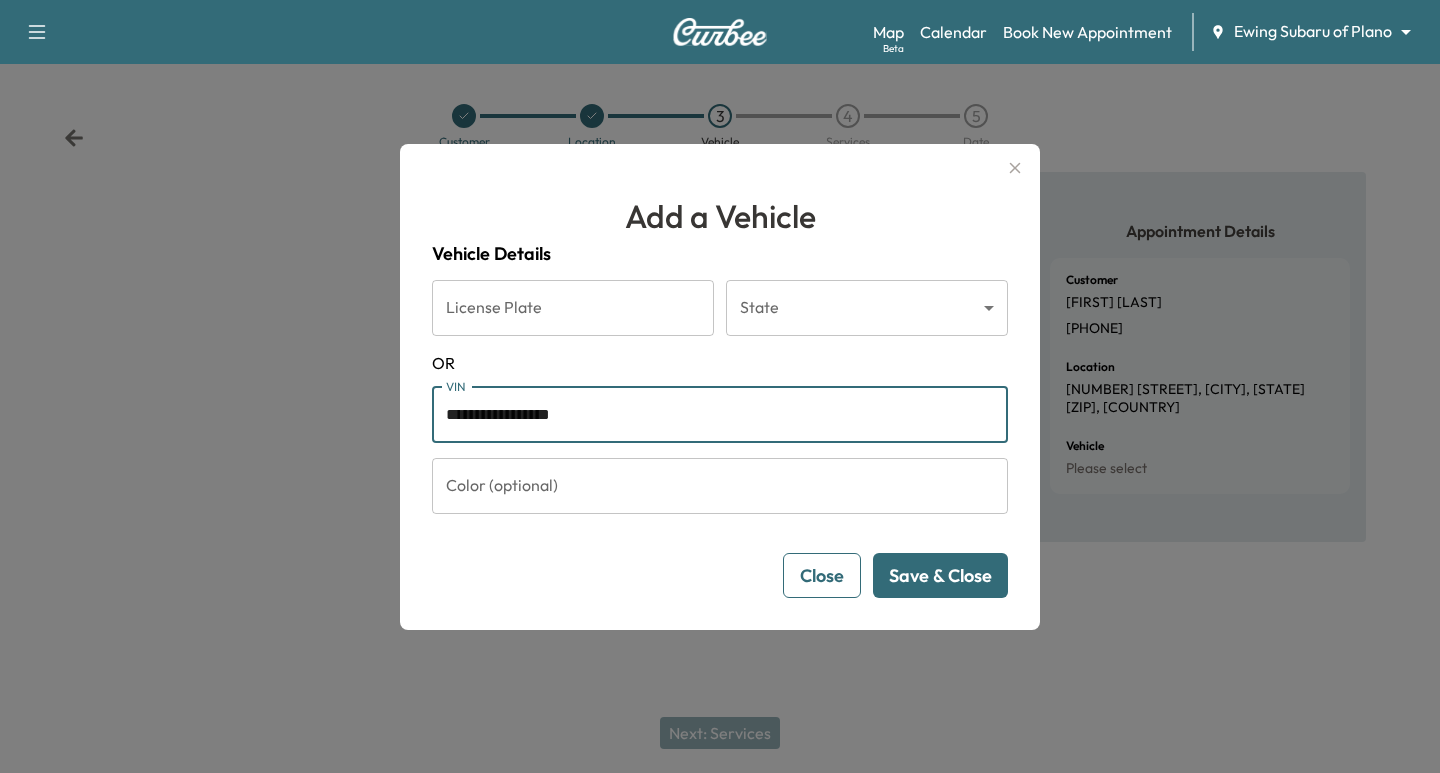 type on "**********" 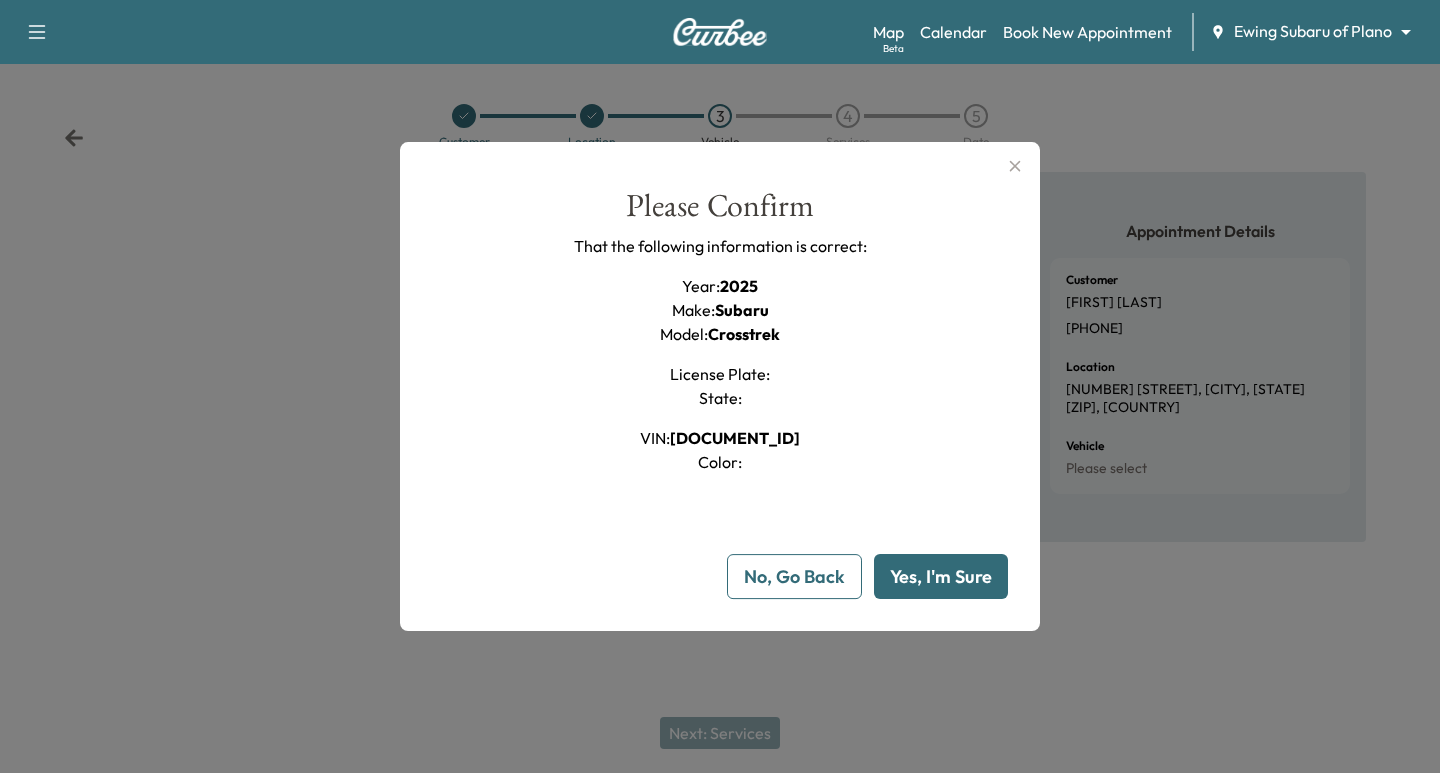click on "Yes, I'm Sure" at bounding box center [941, 576] 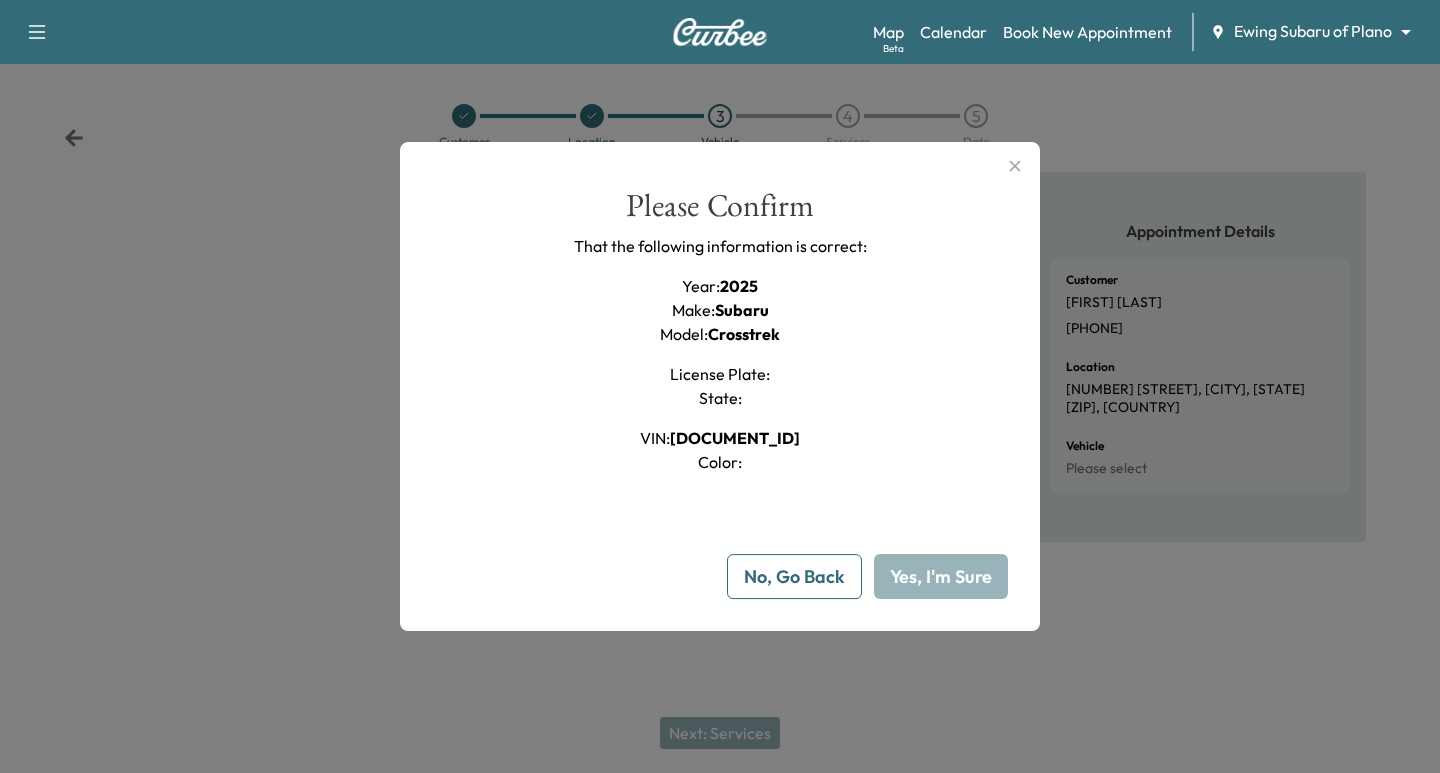 type 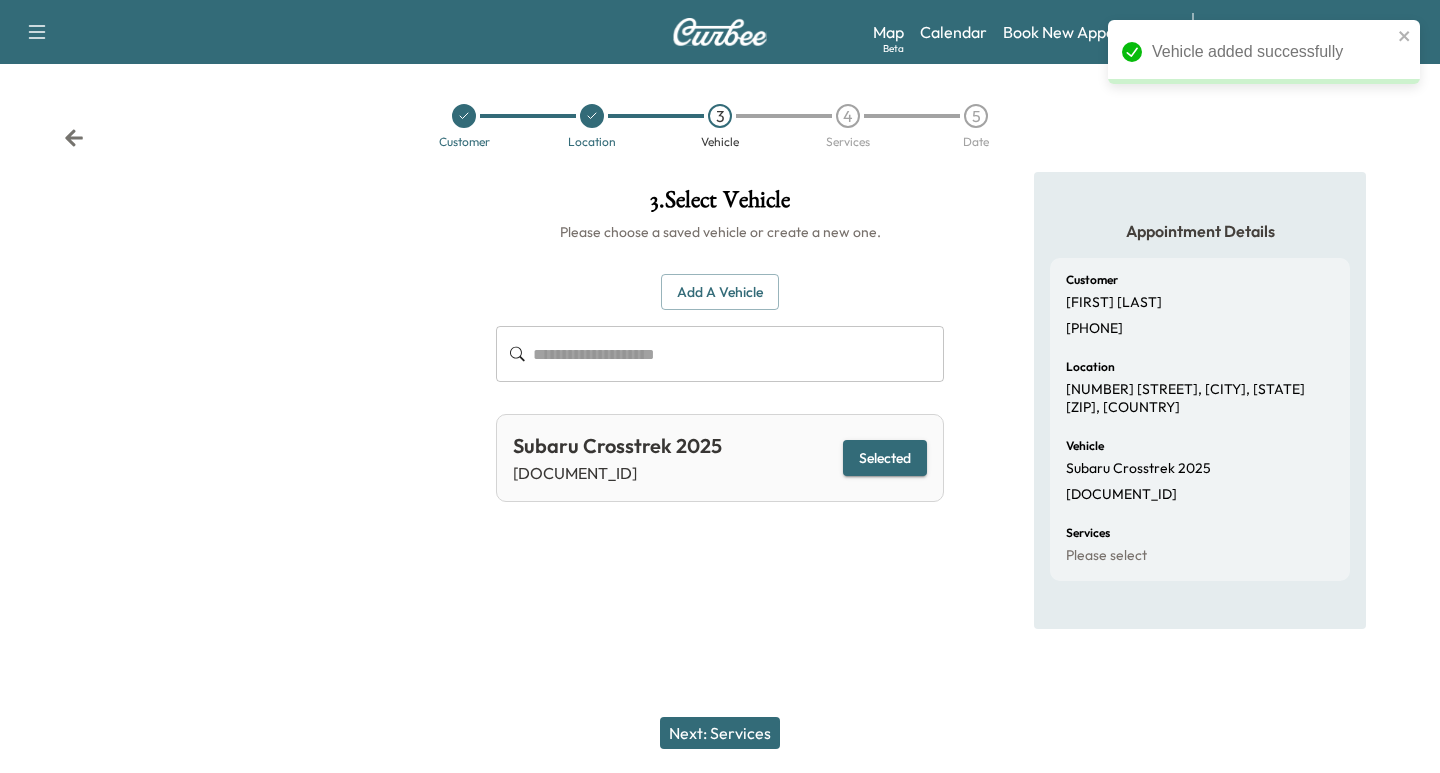 click on "Next: Services" at bounding box center (720, 733) 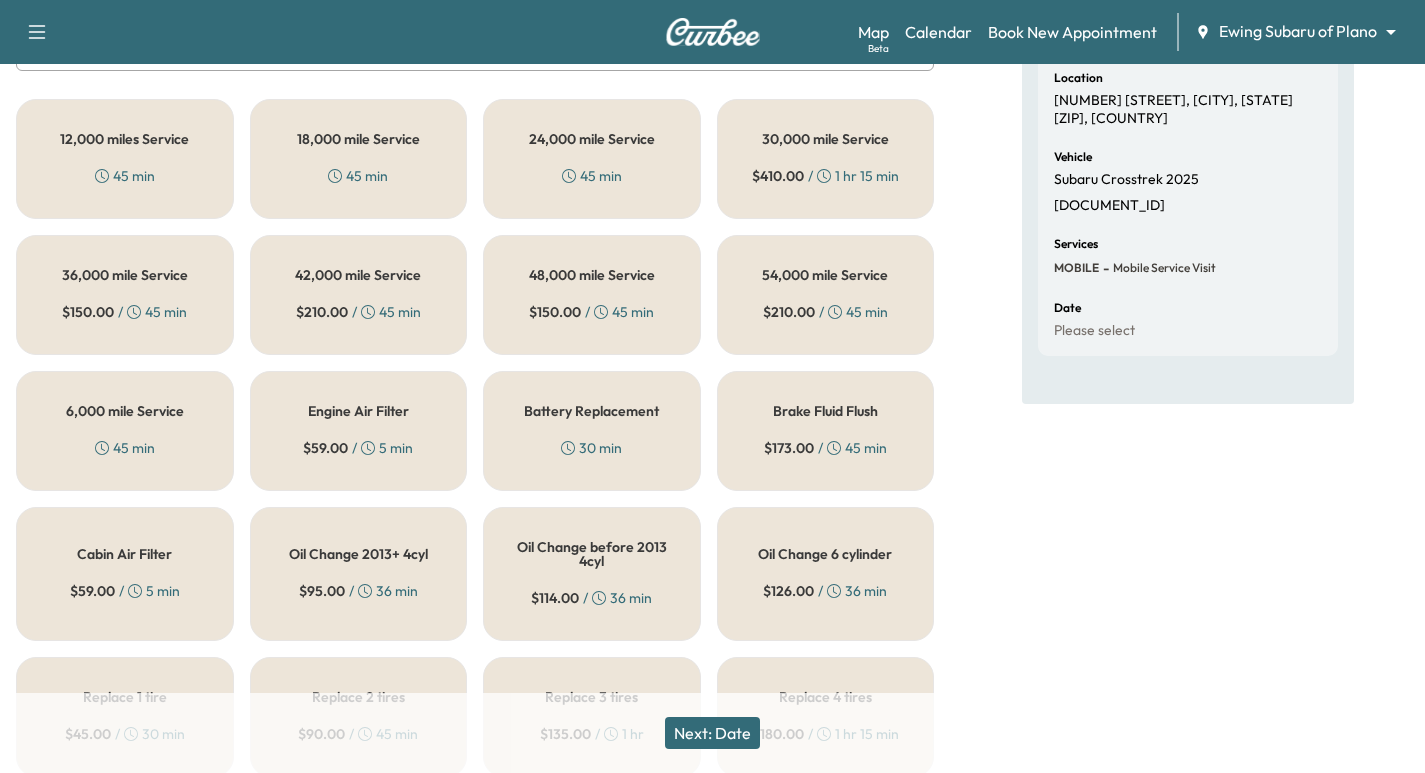 scroll, scrollTop: 350, scrollLeft: 0, axis: vertical 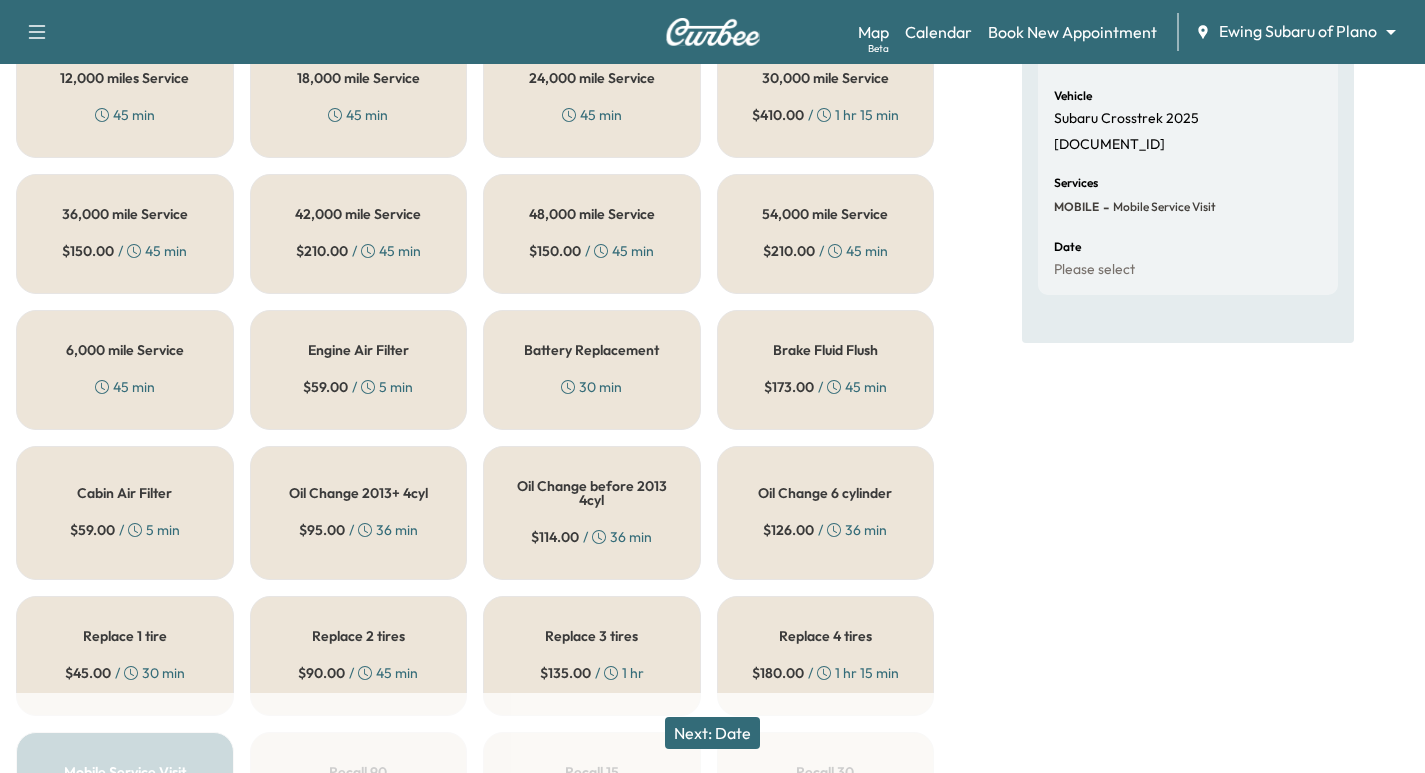 click on "6,000 mile Service 45 min" at bounding box center (125, 370) 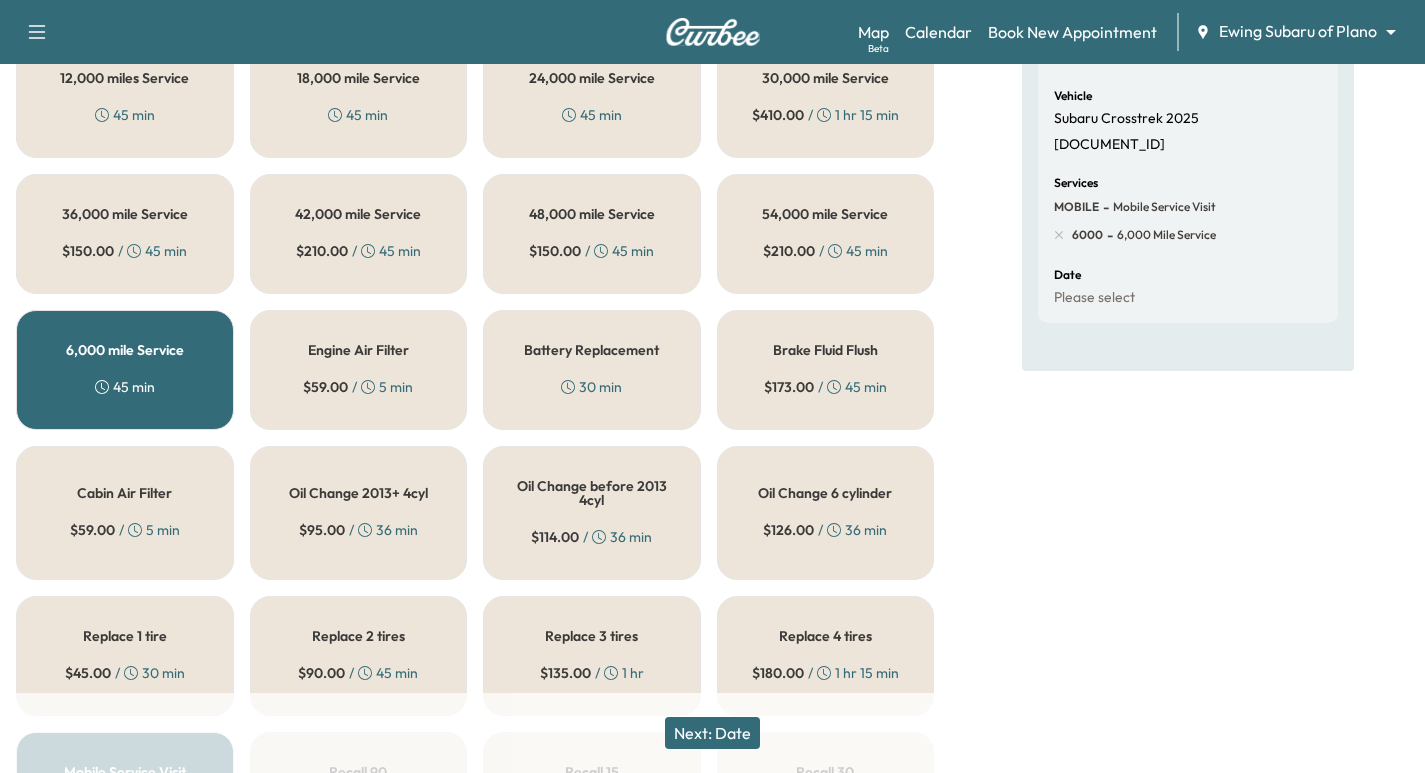 click on "Next: Date" at bounding box center [712, 733] 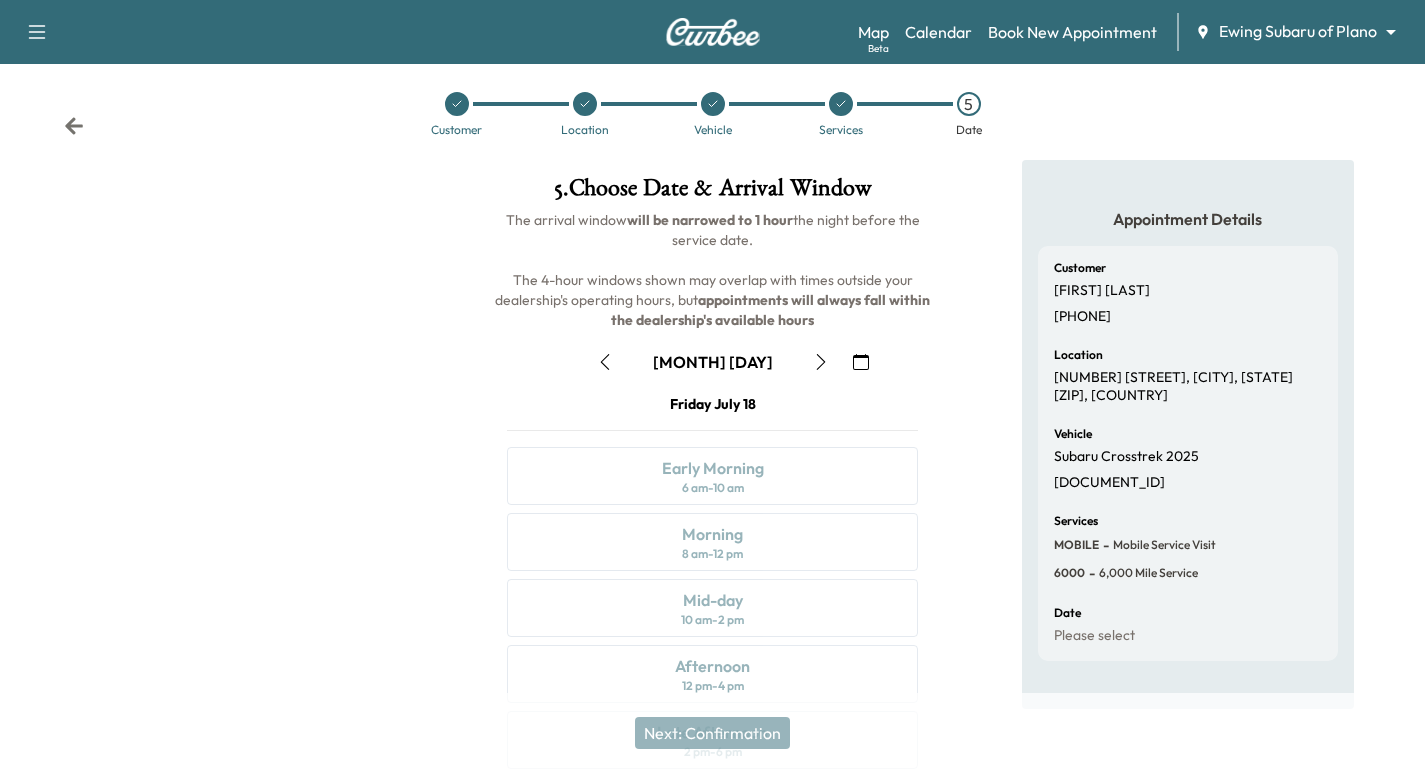 scroll, scrollTop: 228, scrollLeft: 0, axis: vertical 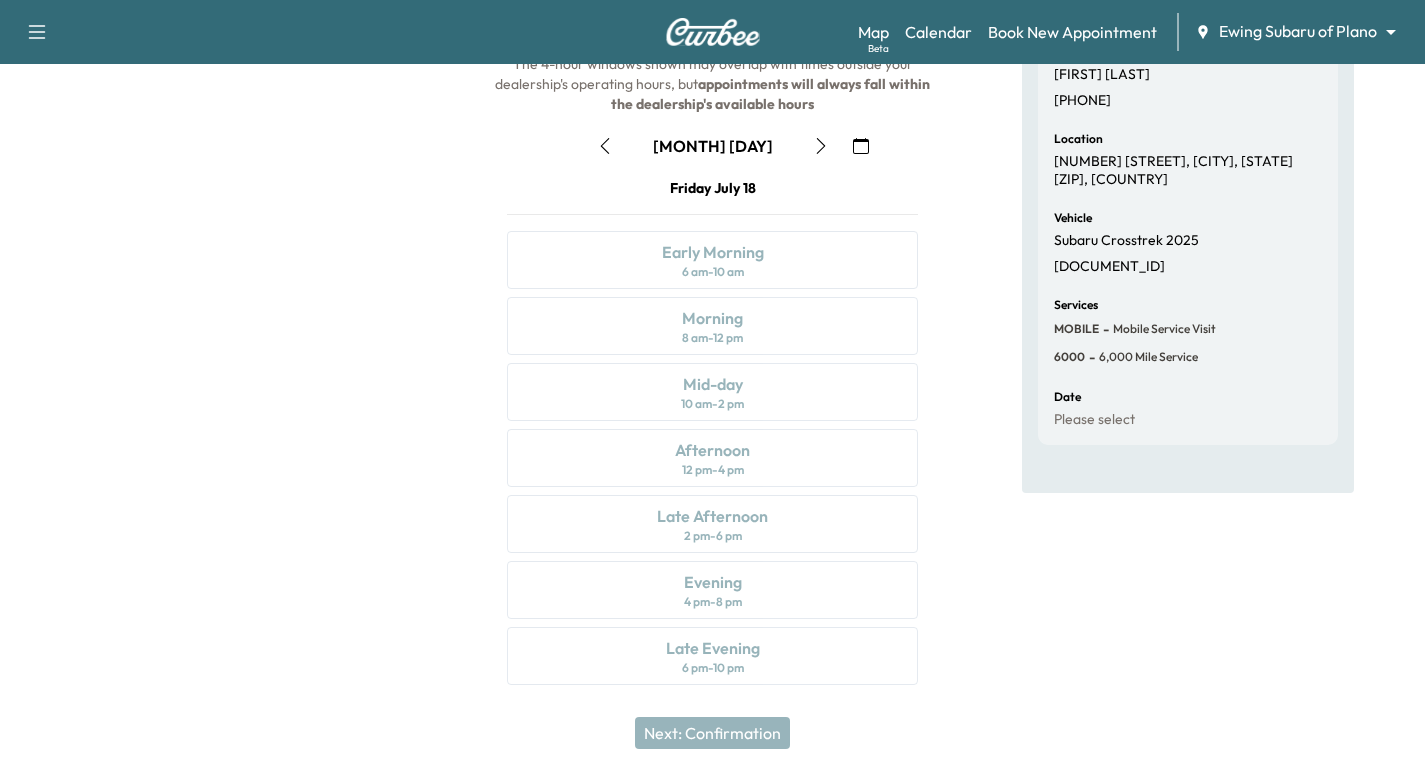 click 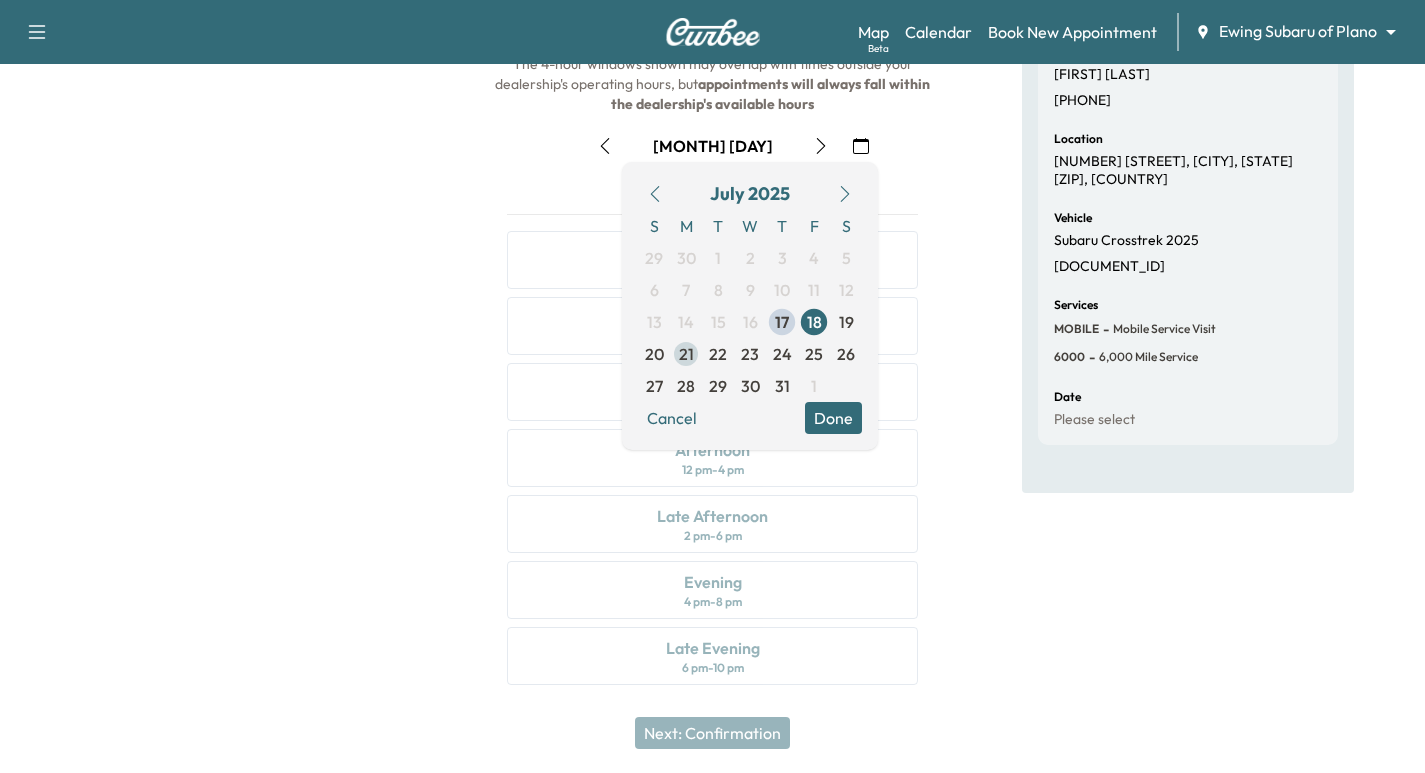 click on "21" at bounding box center [686, 354] 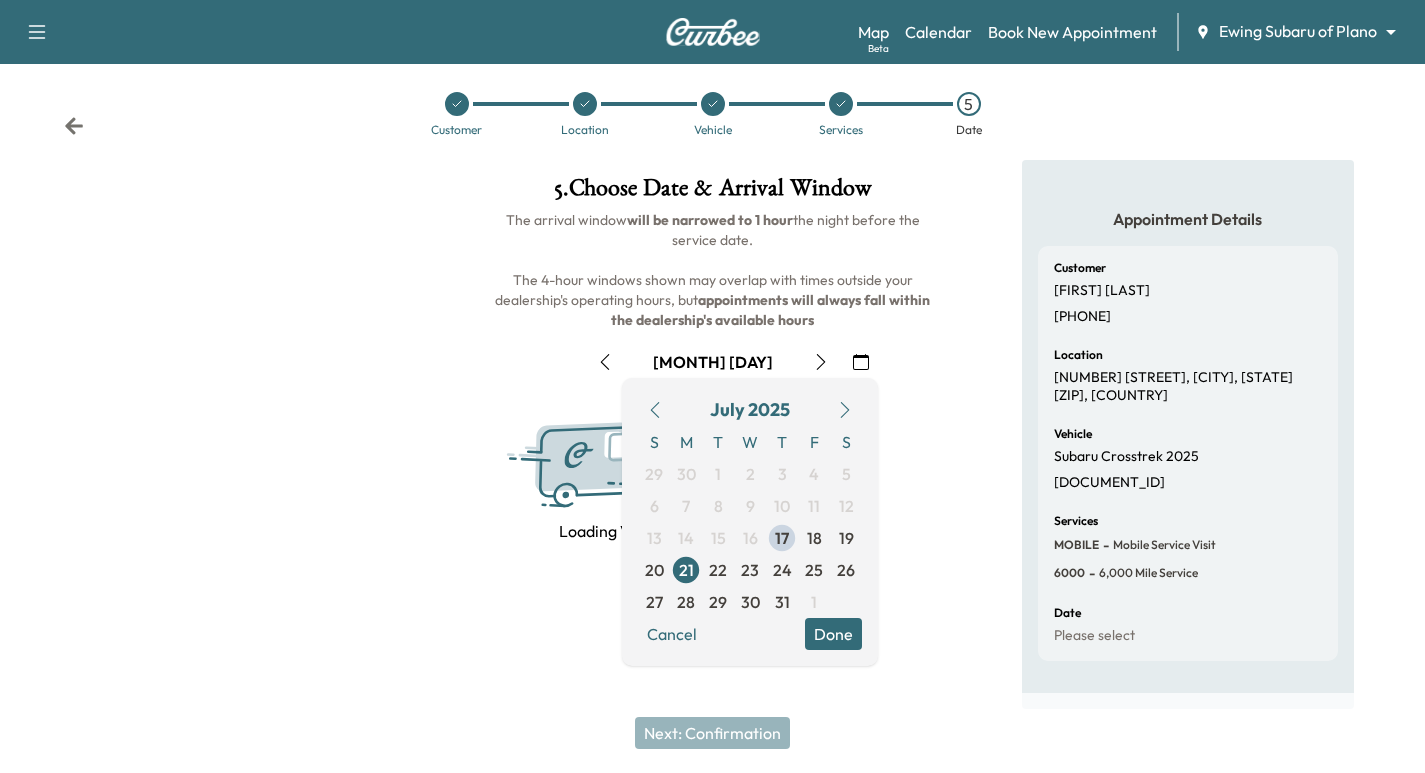 scroll, scrollTop: 228, scrollLeft: 0, axis: vertical 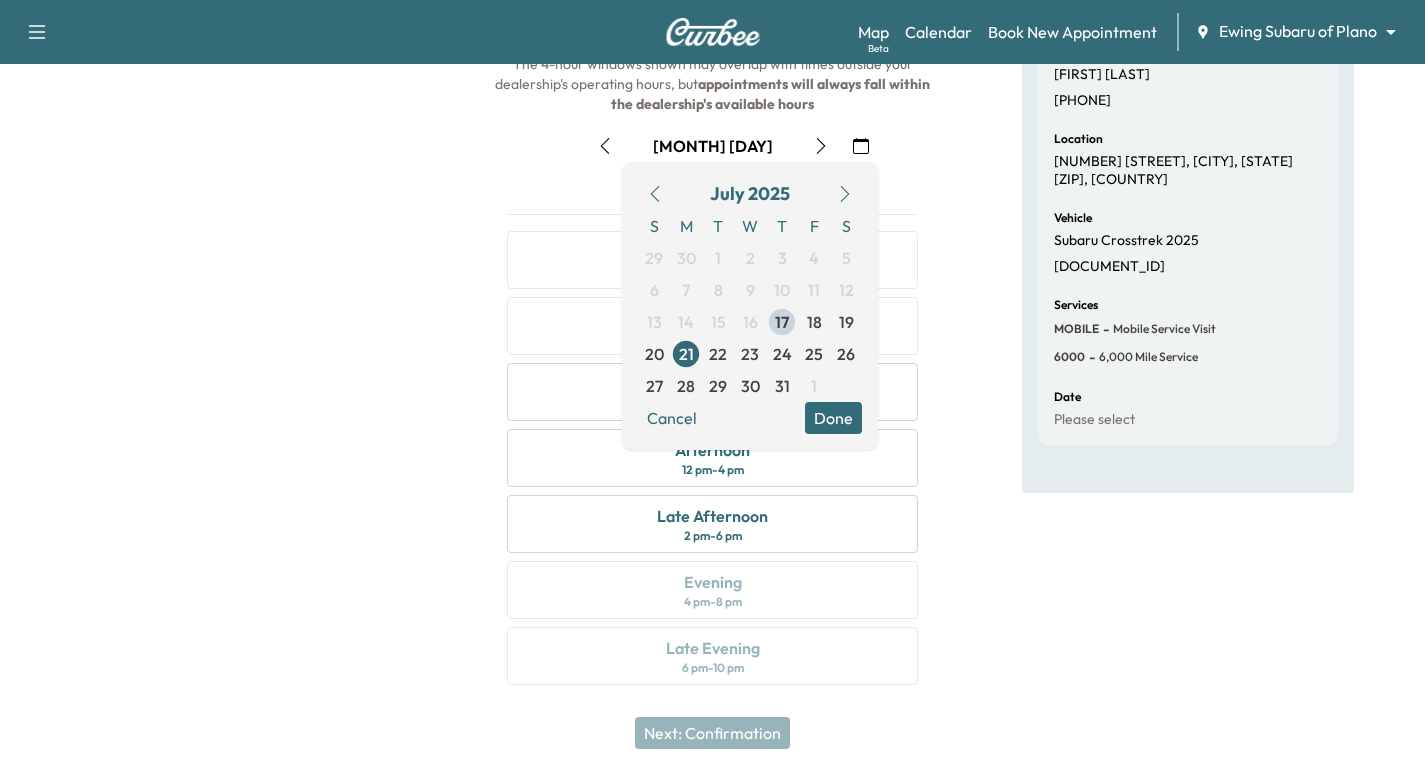 click at bounding box center (237, 326) 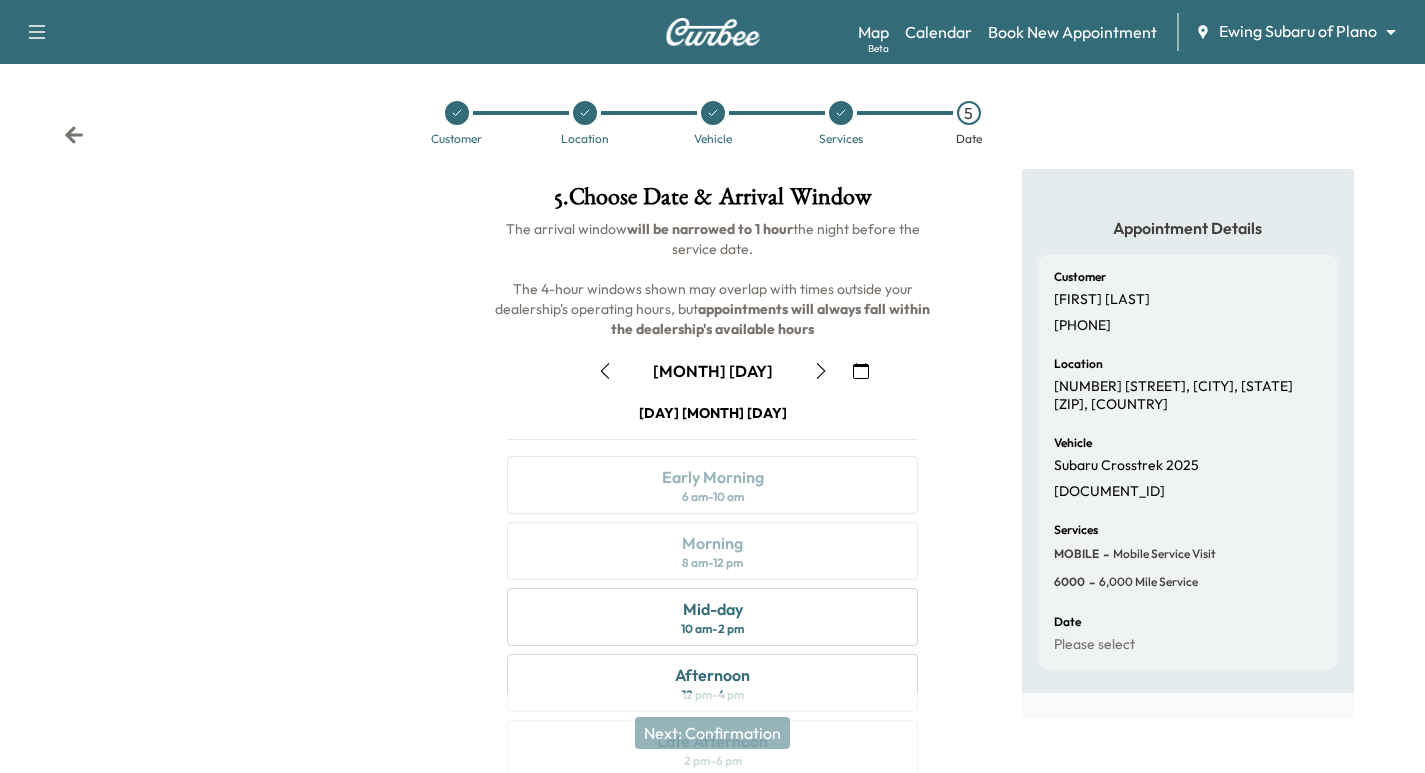 scroll, scrollTop: 0, scrollLeft: 0, axis: both 